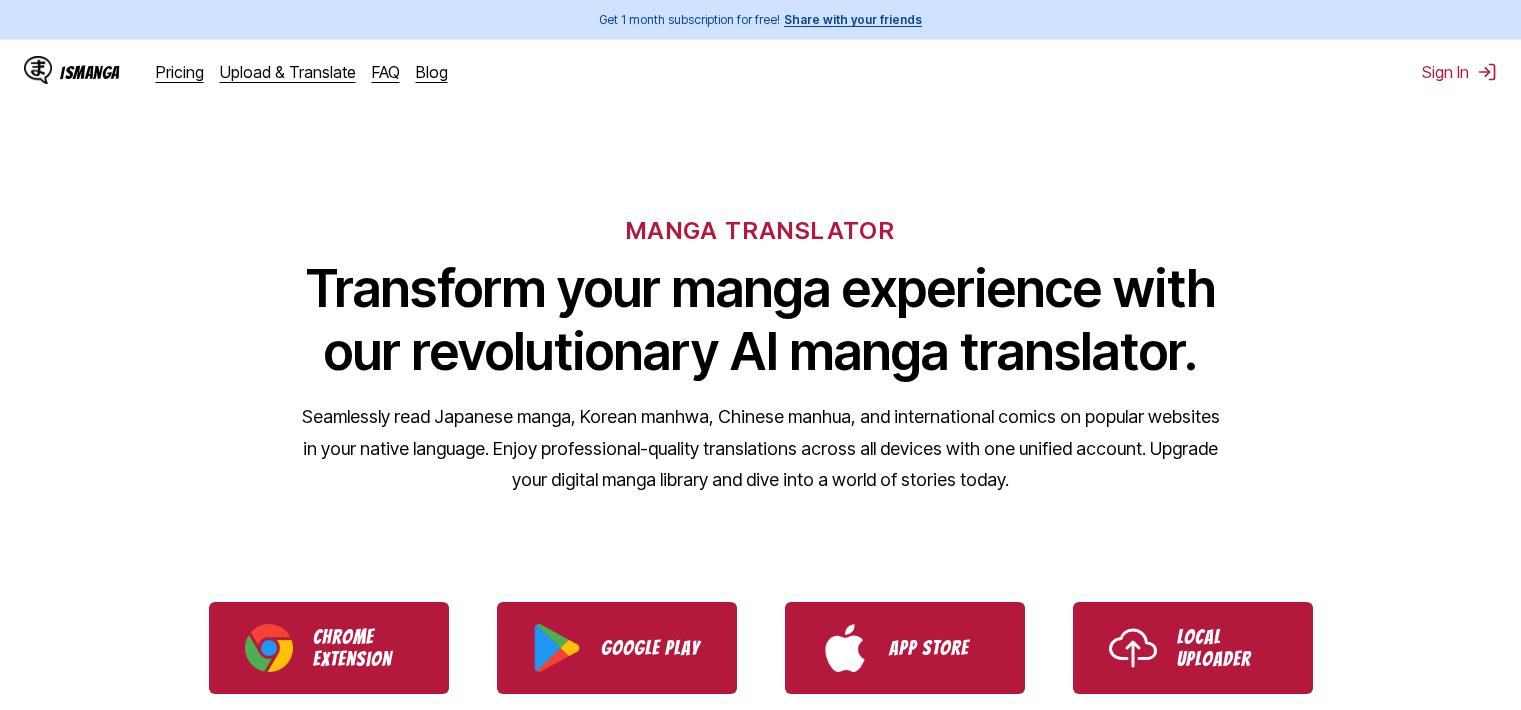 scroll, scrollTop: 0, scrollLeft: 0, axis: both 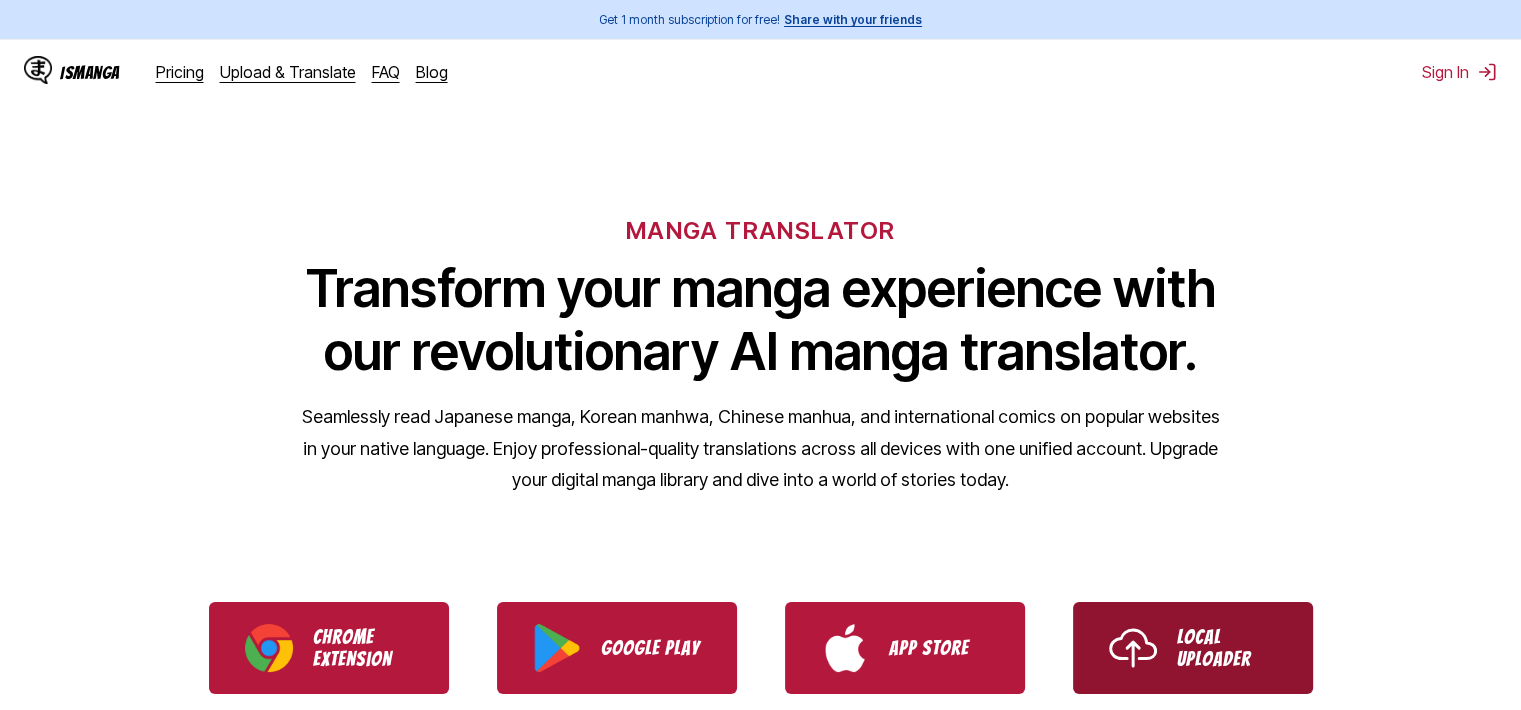 click on "Local Uploader" at bounding box center (1193, 648) 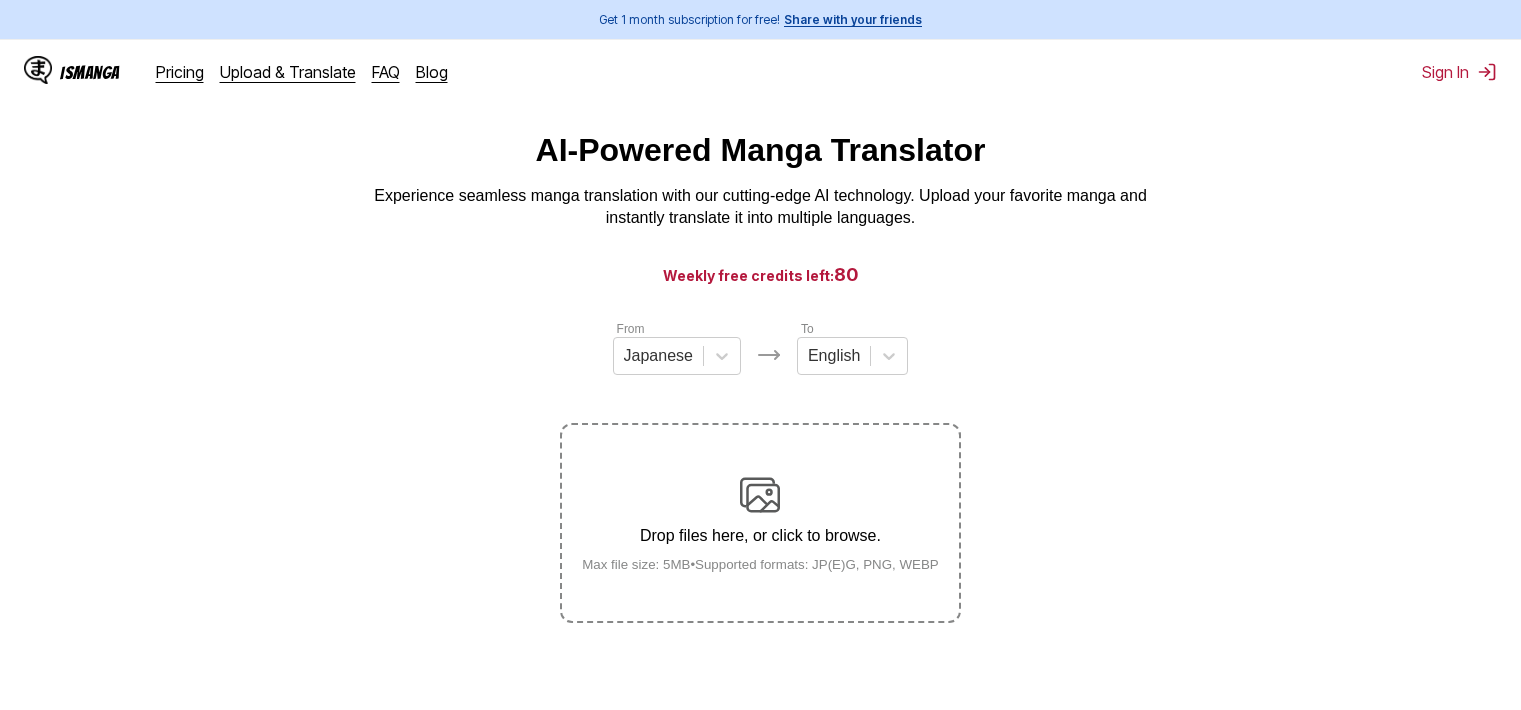 scroll, scrollTop: 0, scrollLeft: 0, axis: both 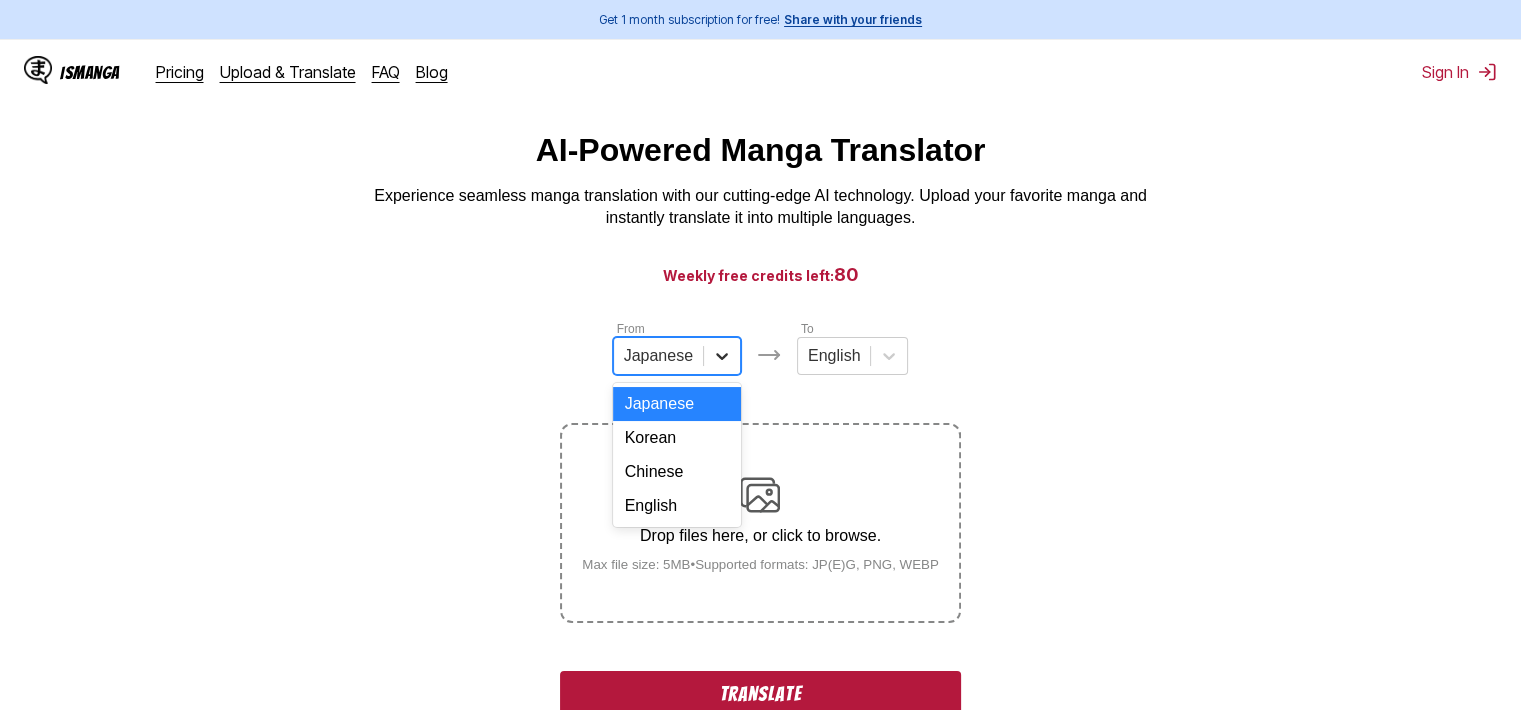 click 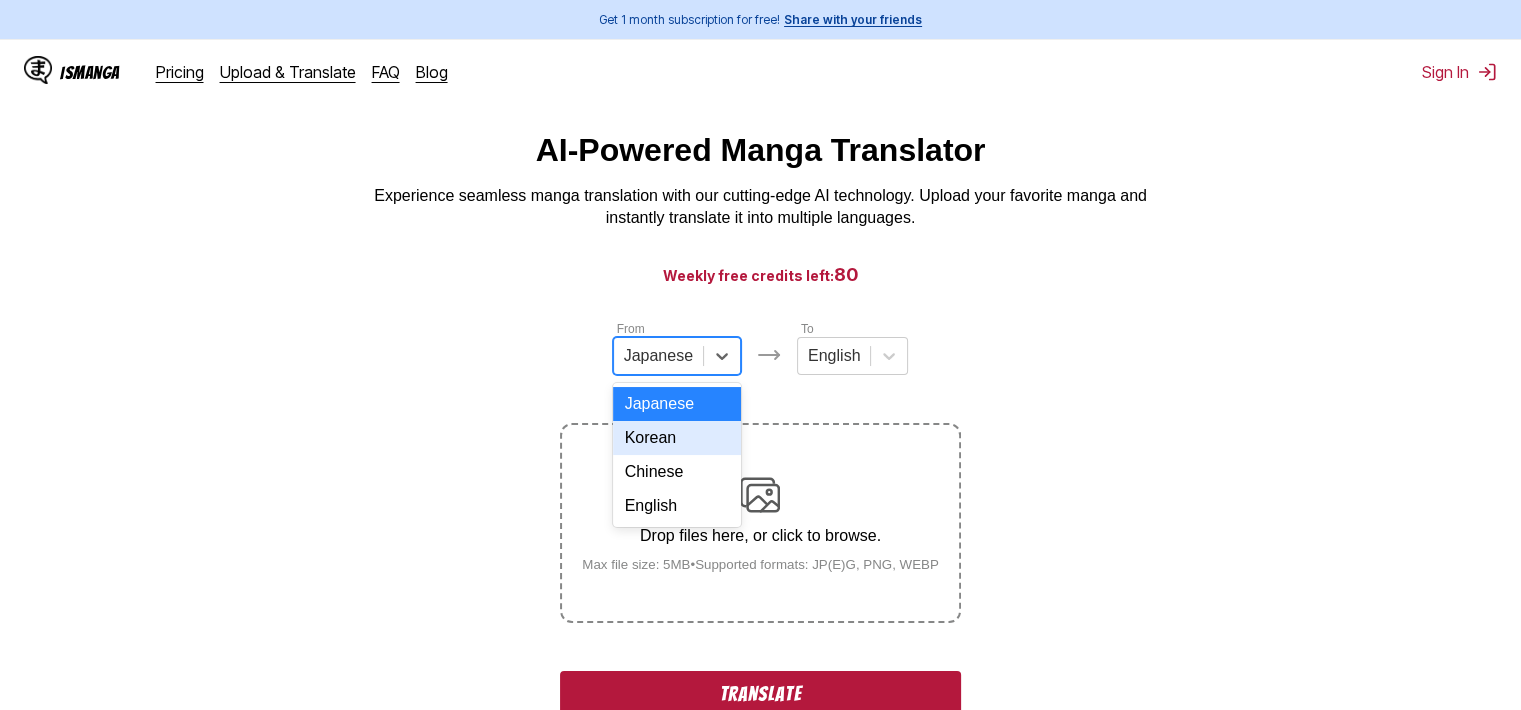 click on "Korean" at bounding box center [677, 438] 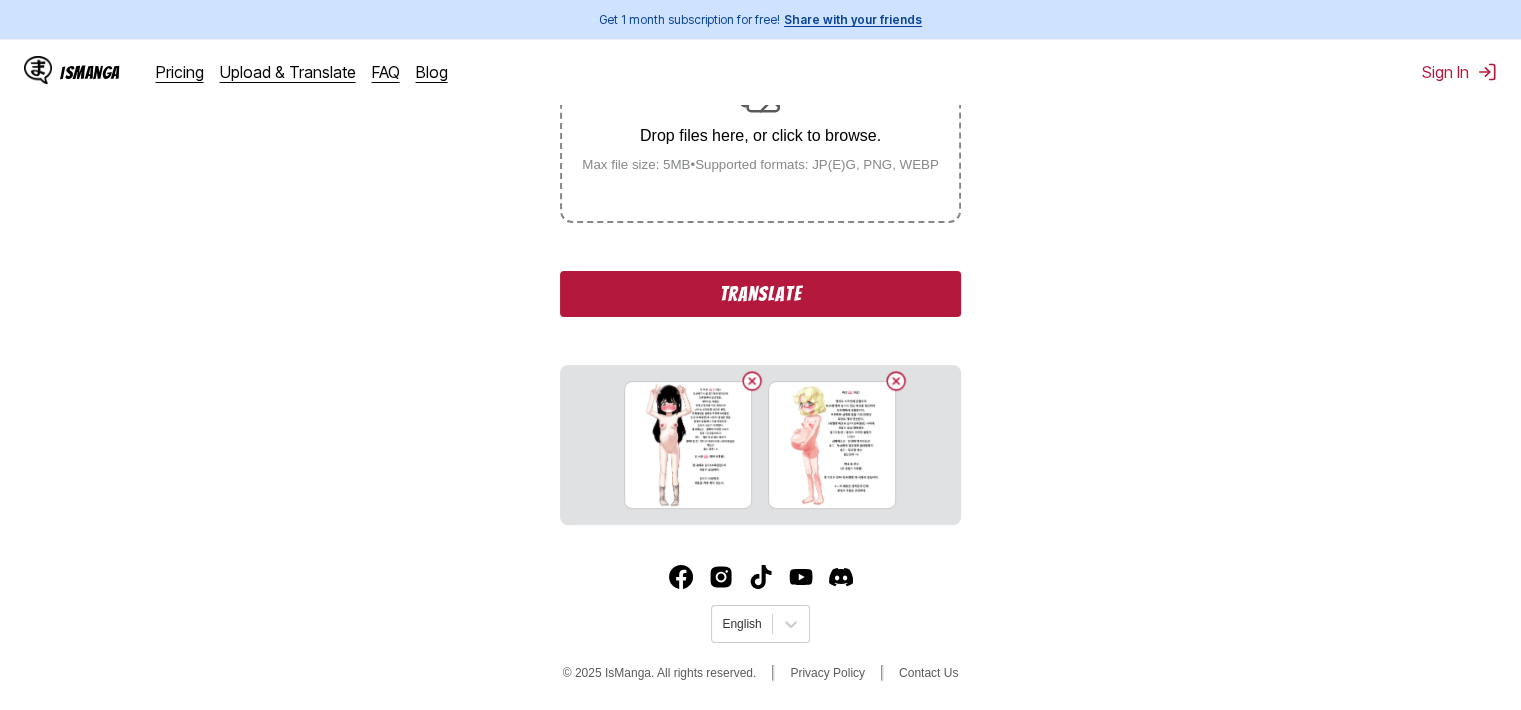 click on "Translate" at bounding box center (760, 294) 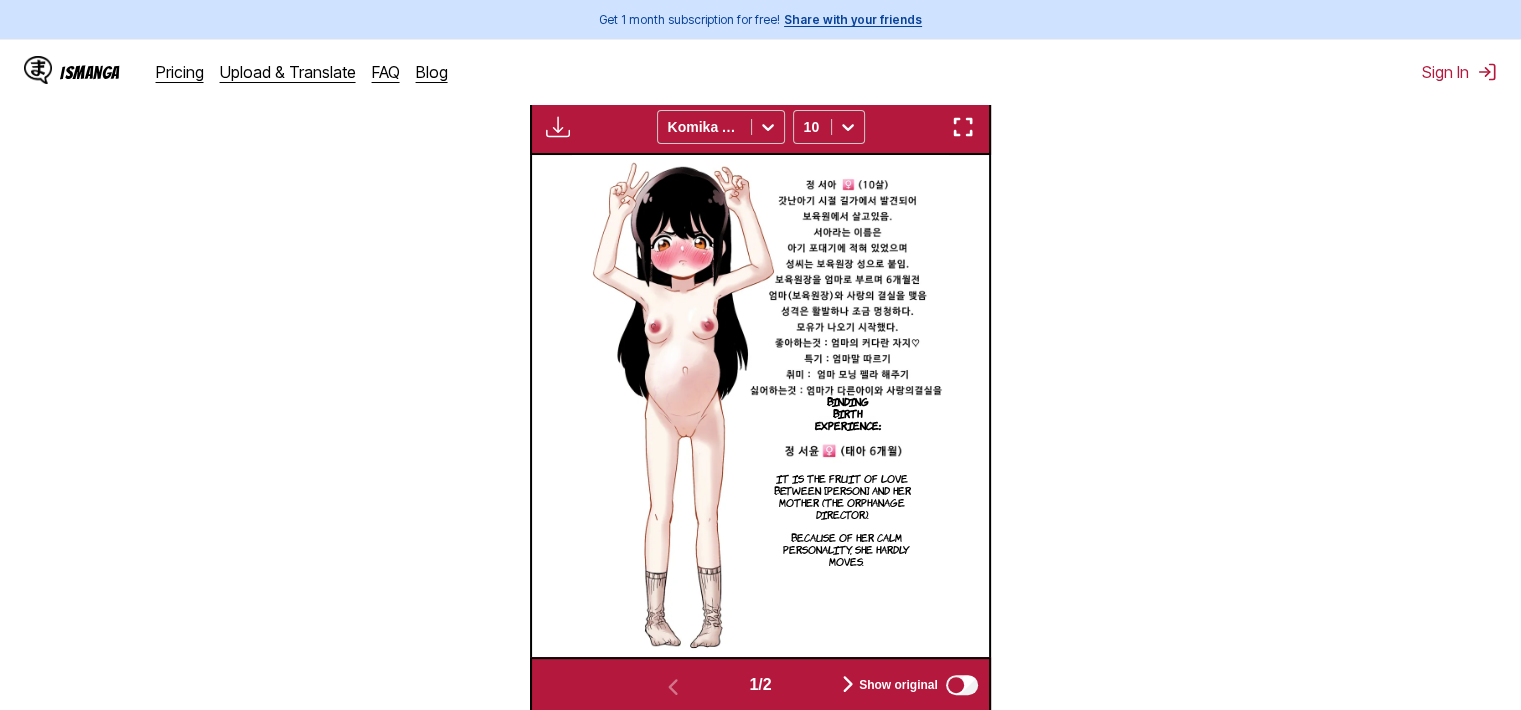 scroll, scrollTop: 606, scrollLeft: 0, axis: vertical 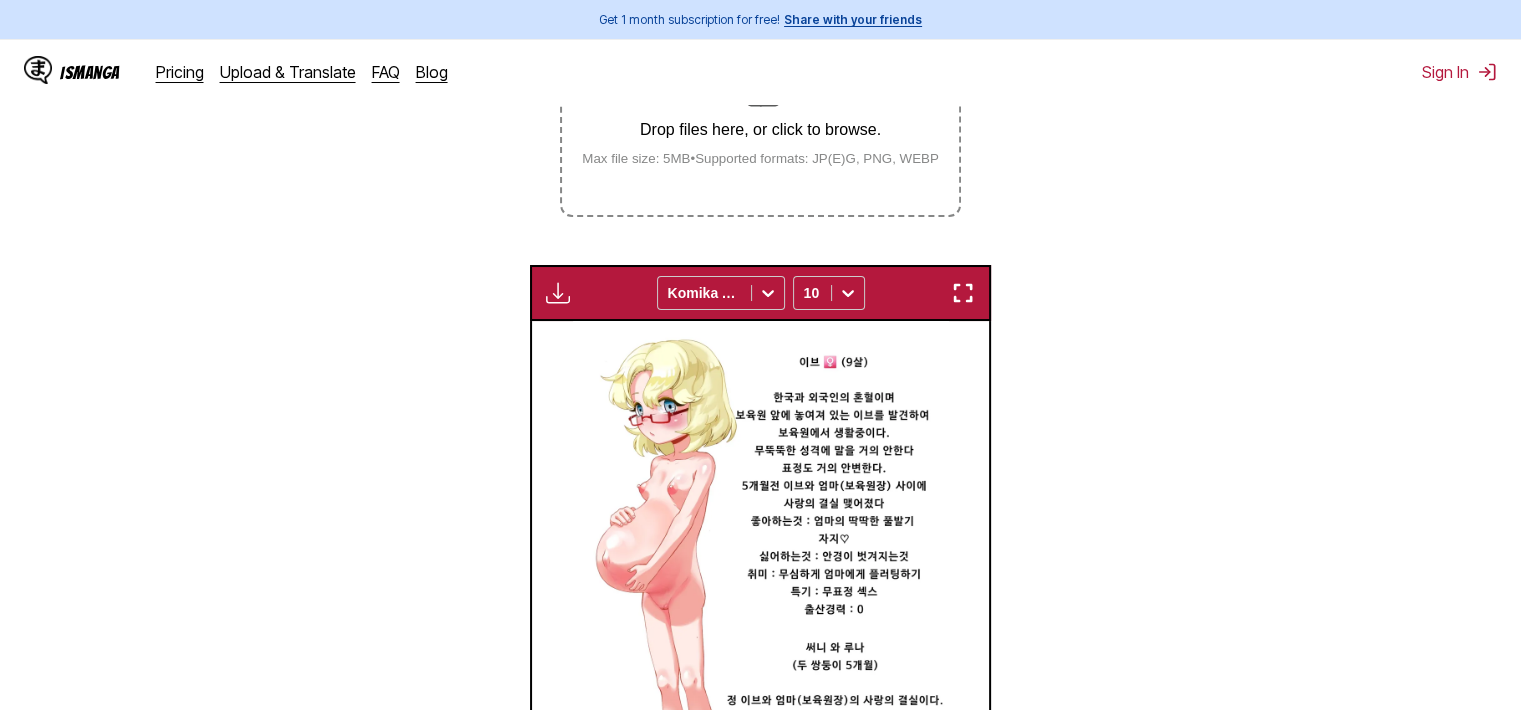 click at bounding box center (963, 293) 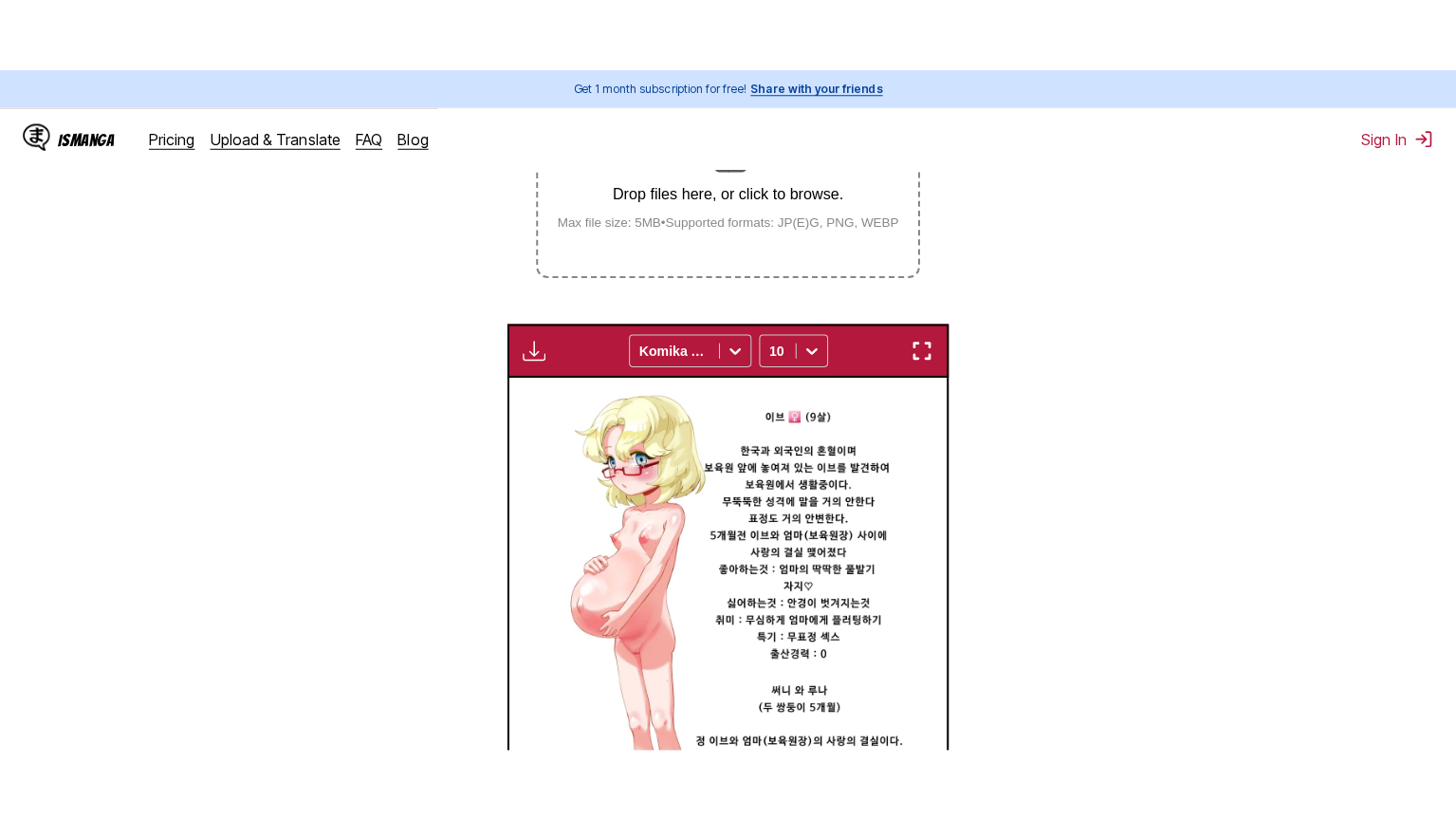 scroll, scrollTop: 220, scrollLeft: 0, axis: vertical 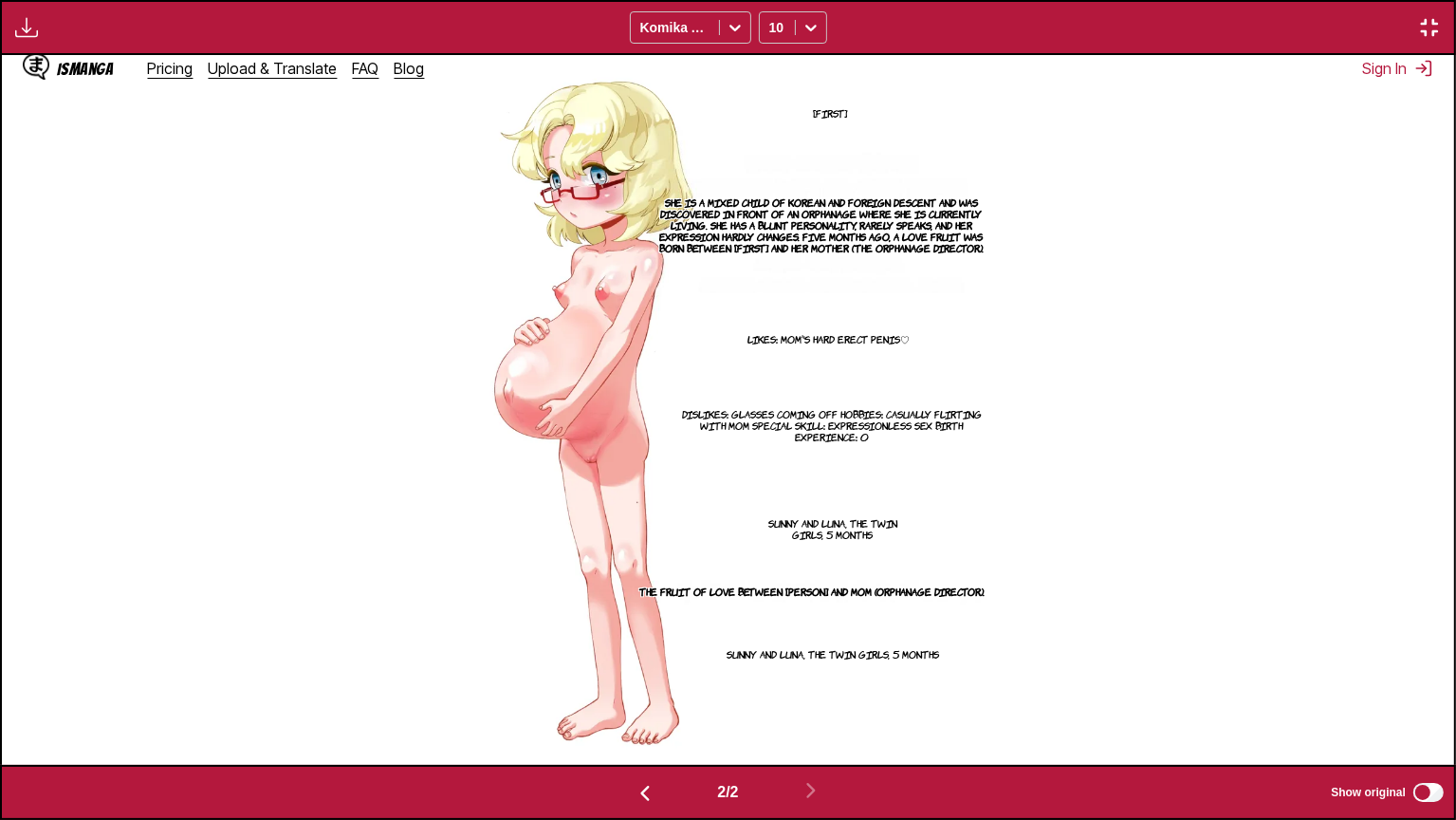 click on "[FIRST]" at bounding box center [831, 113] 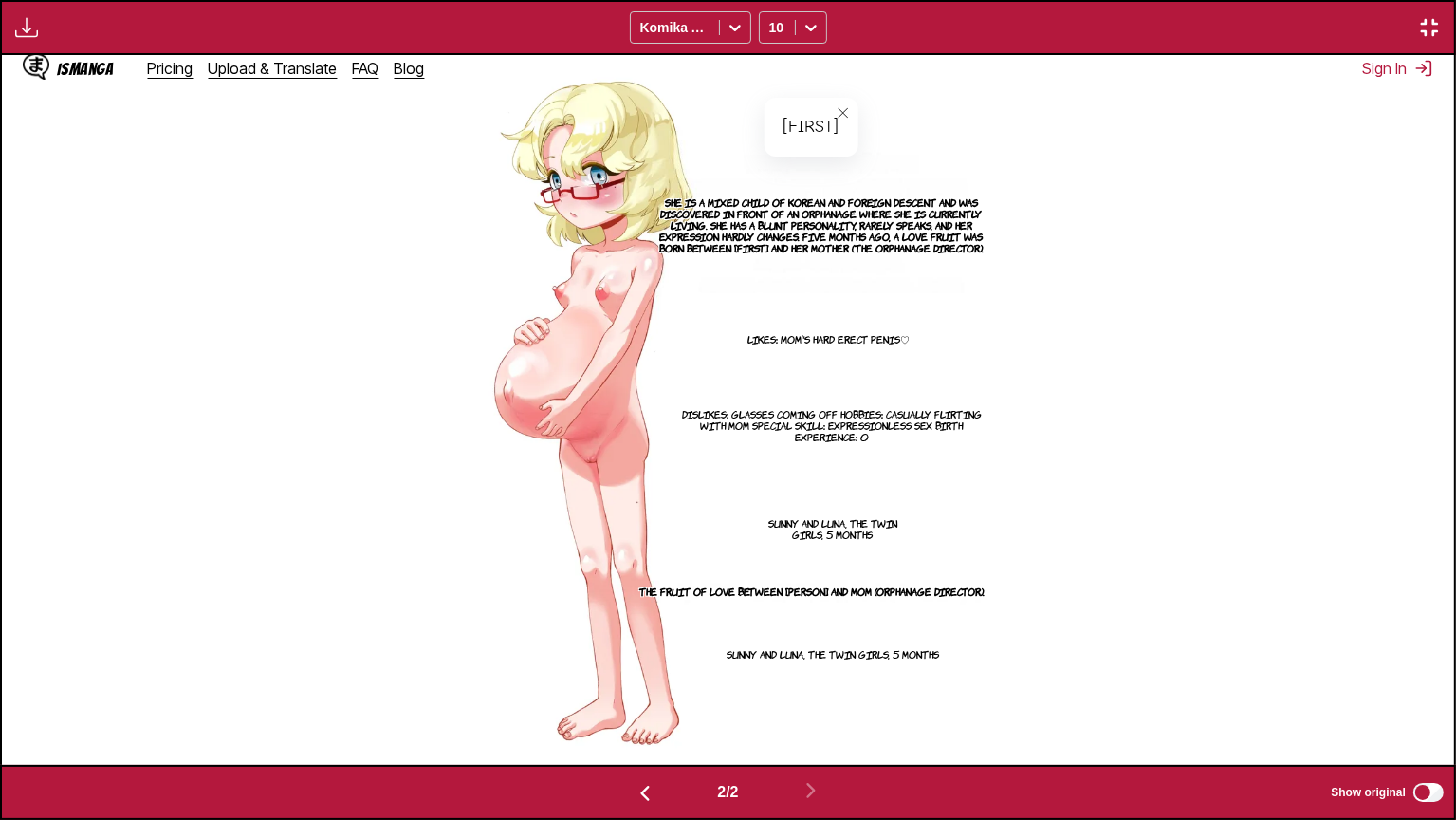 click on "She is a mixed child of Korean and foreign descent and was discovered in front of an orphanage where she is currently living. She has a blunt personality, rarely speaks, and her expression hardly changes. Five months ago, a love fruit was born between [FIRST] and her mother (the orphanage director)." at bounding box center (821, 225) 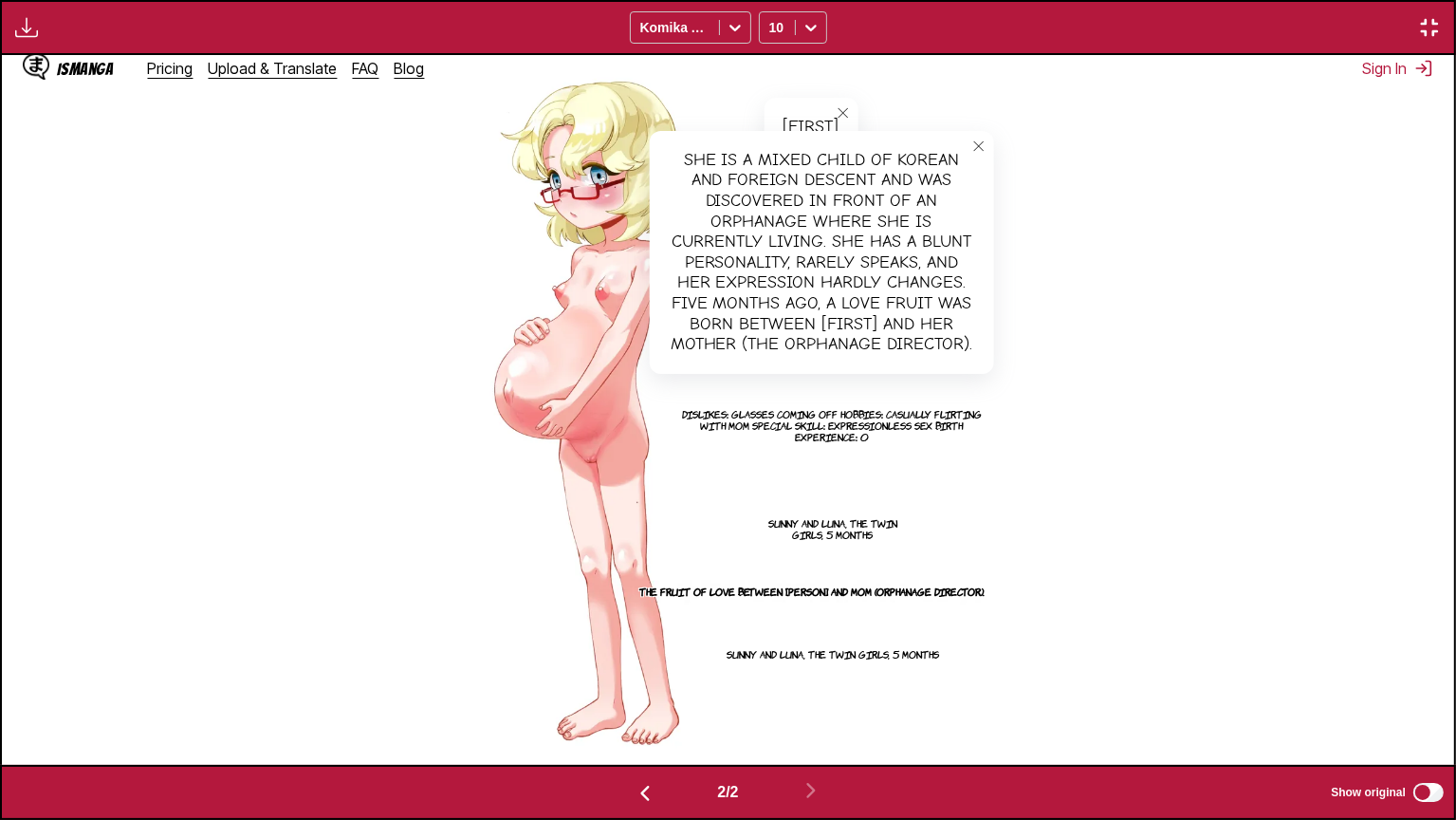 click at bounding box center [1429, 28] 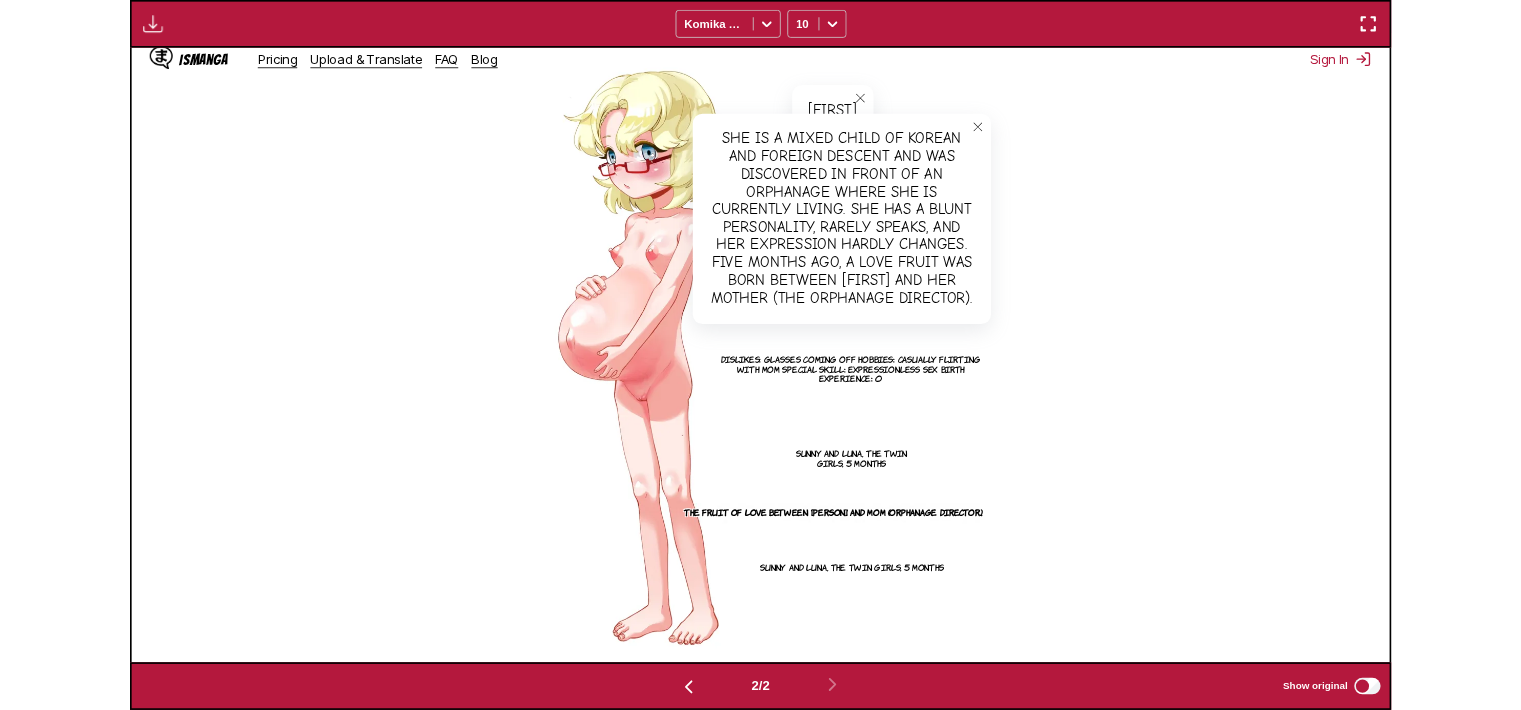 scroll, scrollTop: 521, scrollLeft: 0, axis: vertical 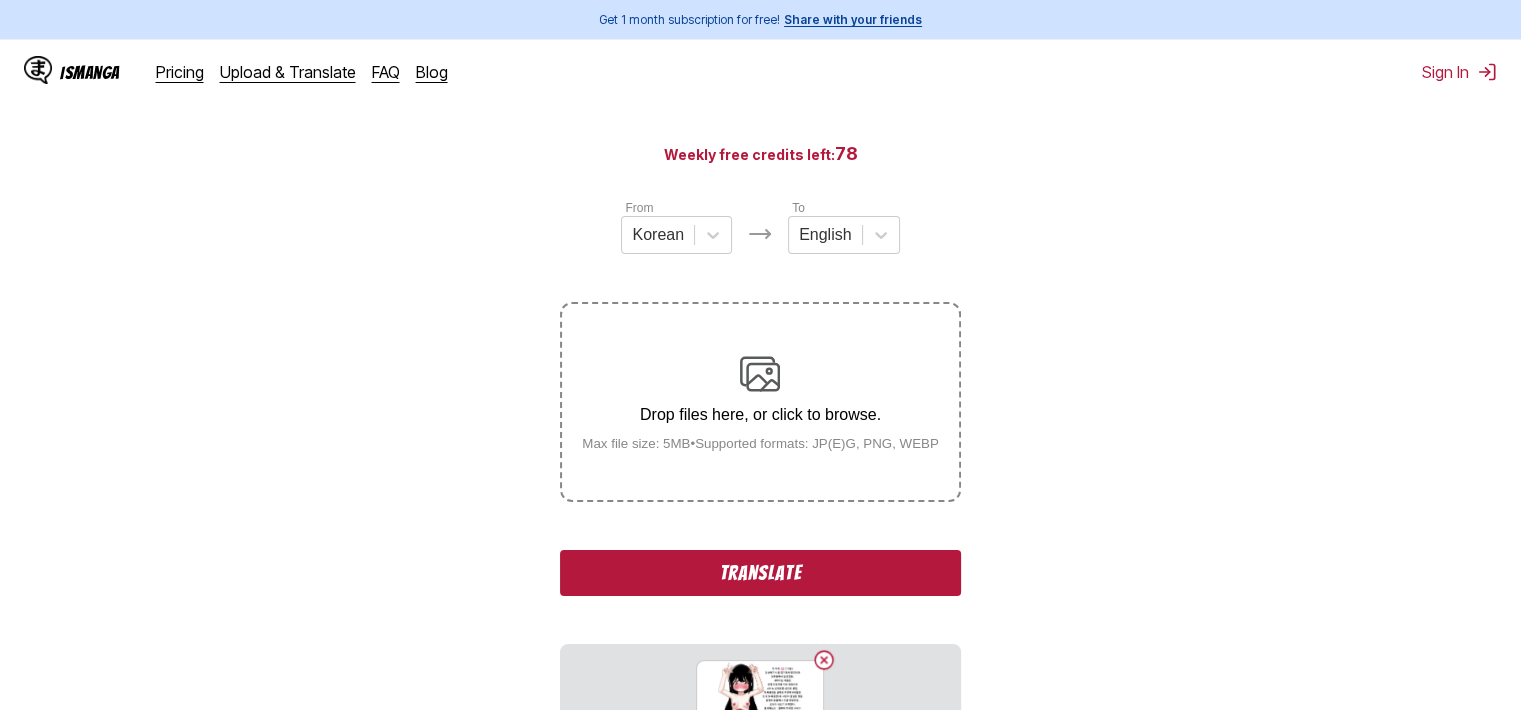 click on "Translate" at bounding box center (760, 573) 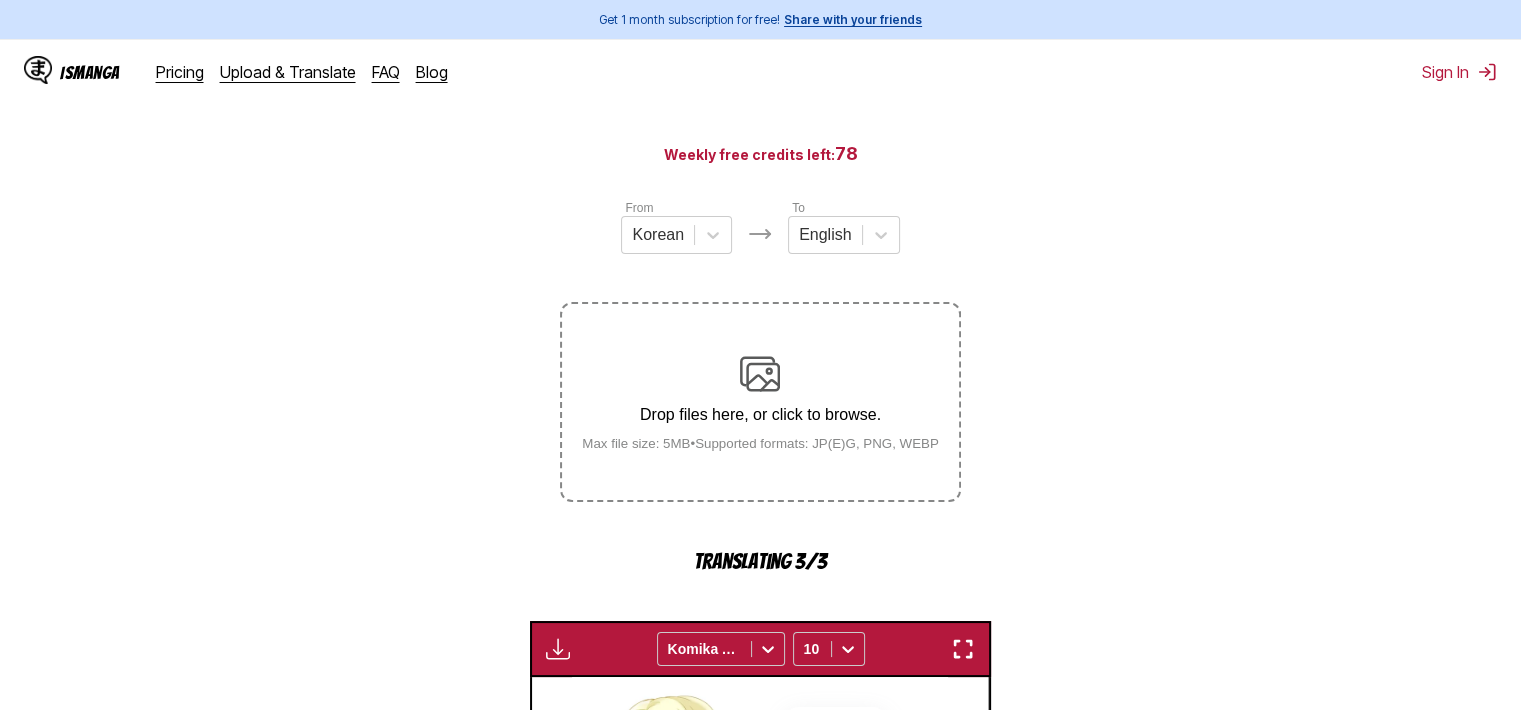 click at bounding box center (963, 649) 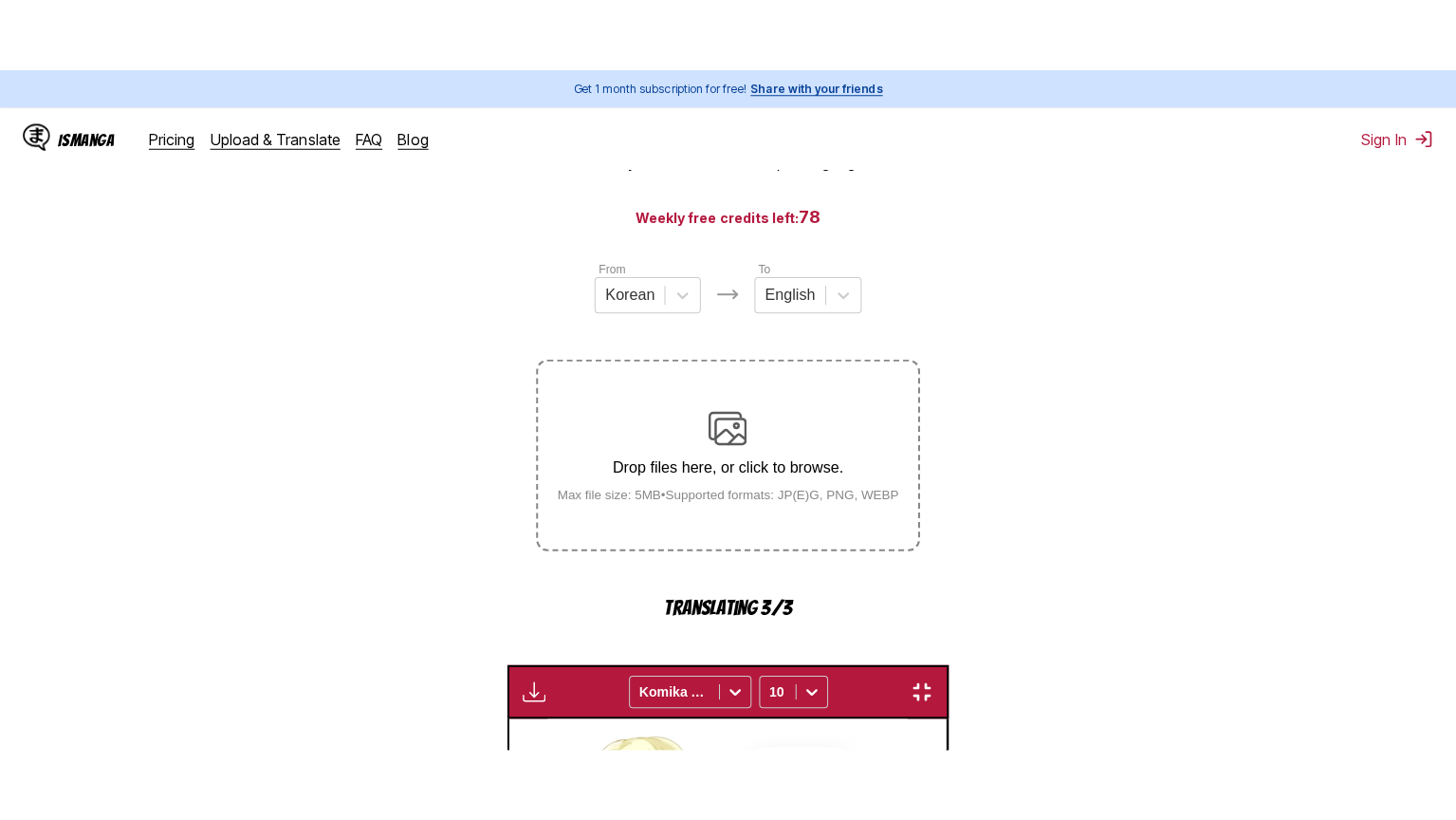 scroll, scrollTop: 0, scrollLeft: 1453, axis: horizontal 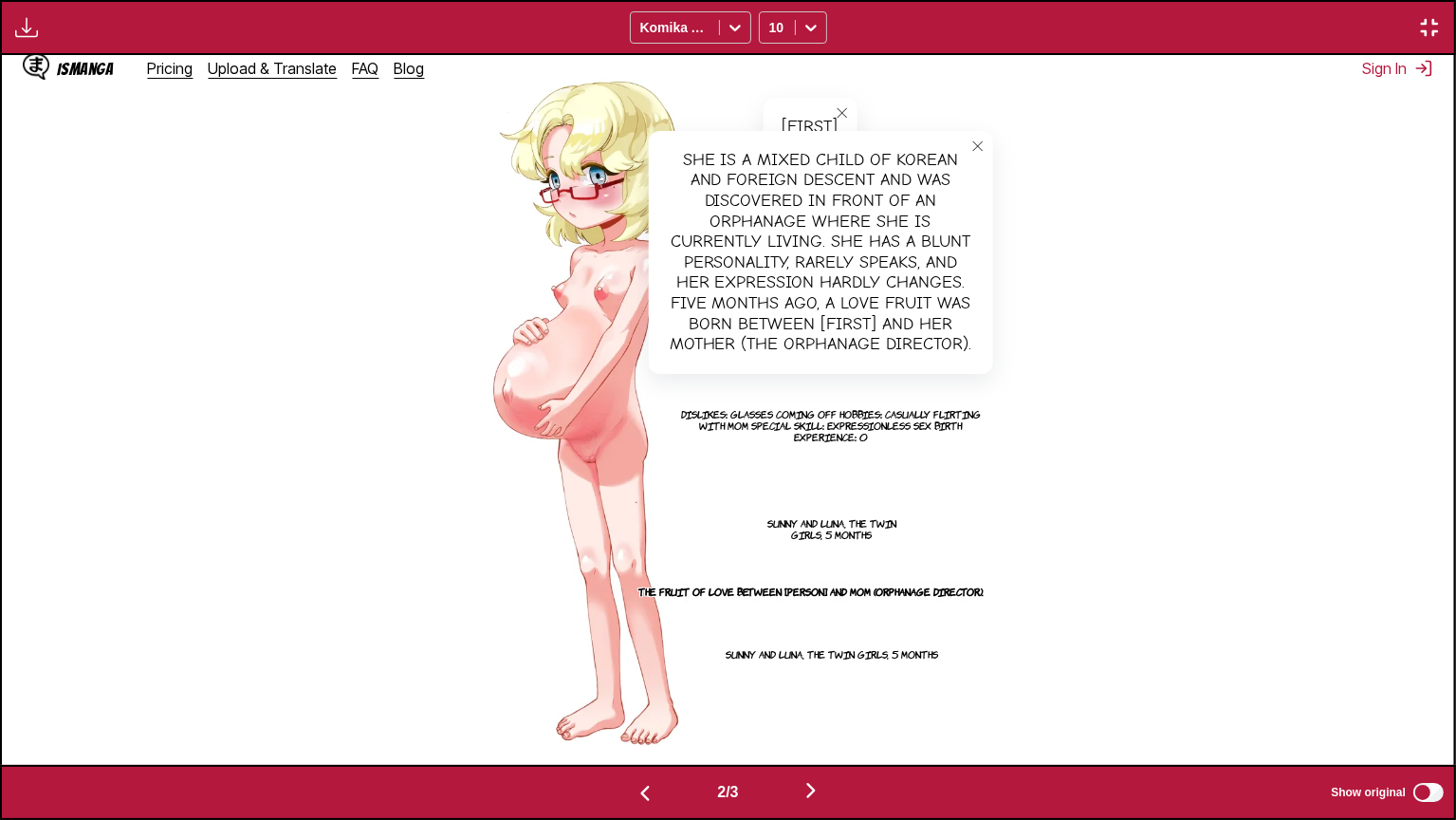 click 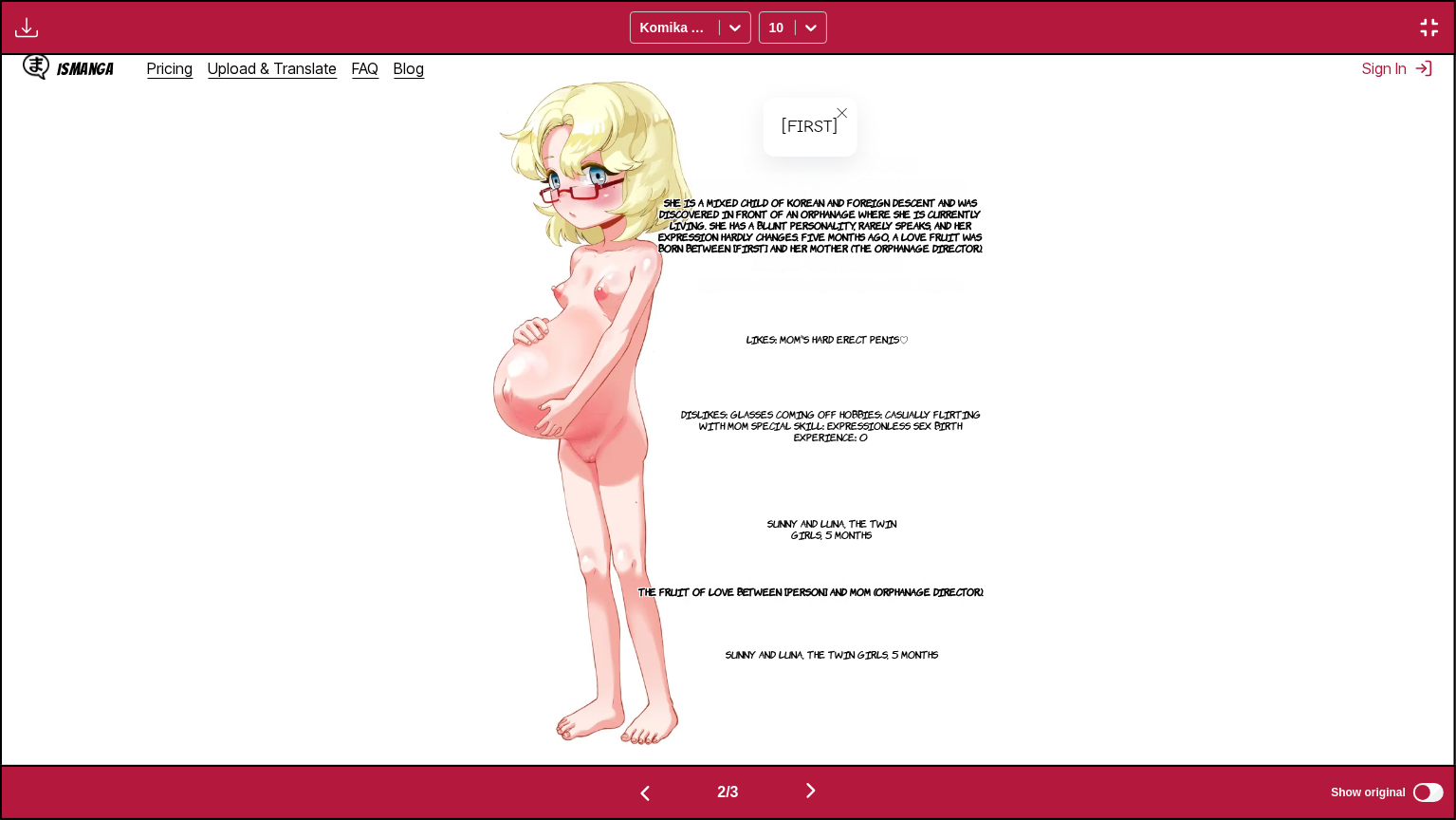 click on "Likes: Mom's hard erect penis♡" at bounding box center [827, 339] 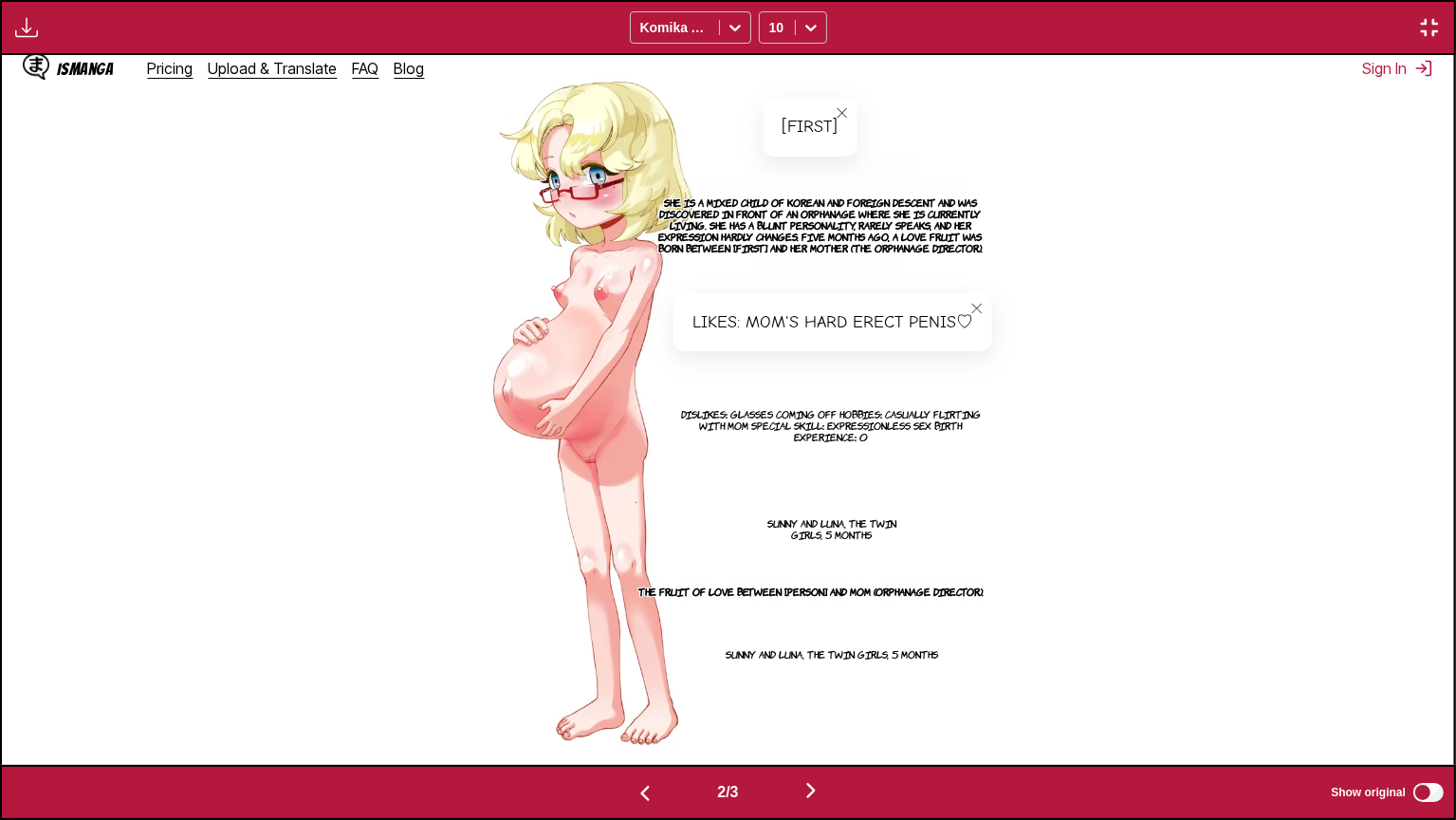 click 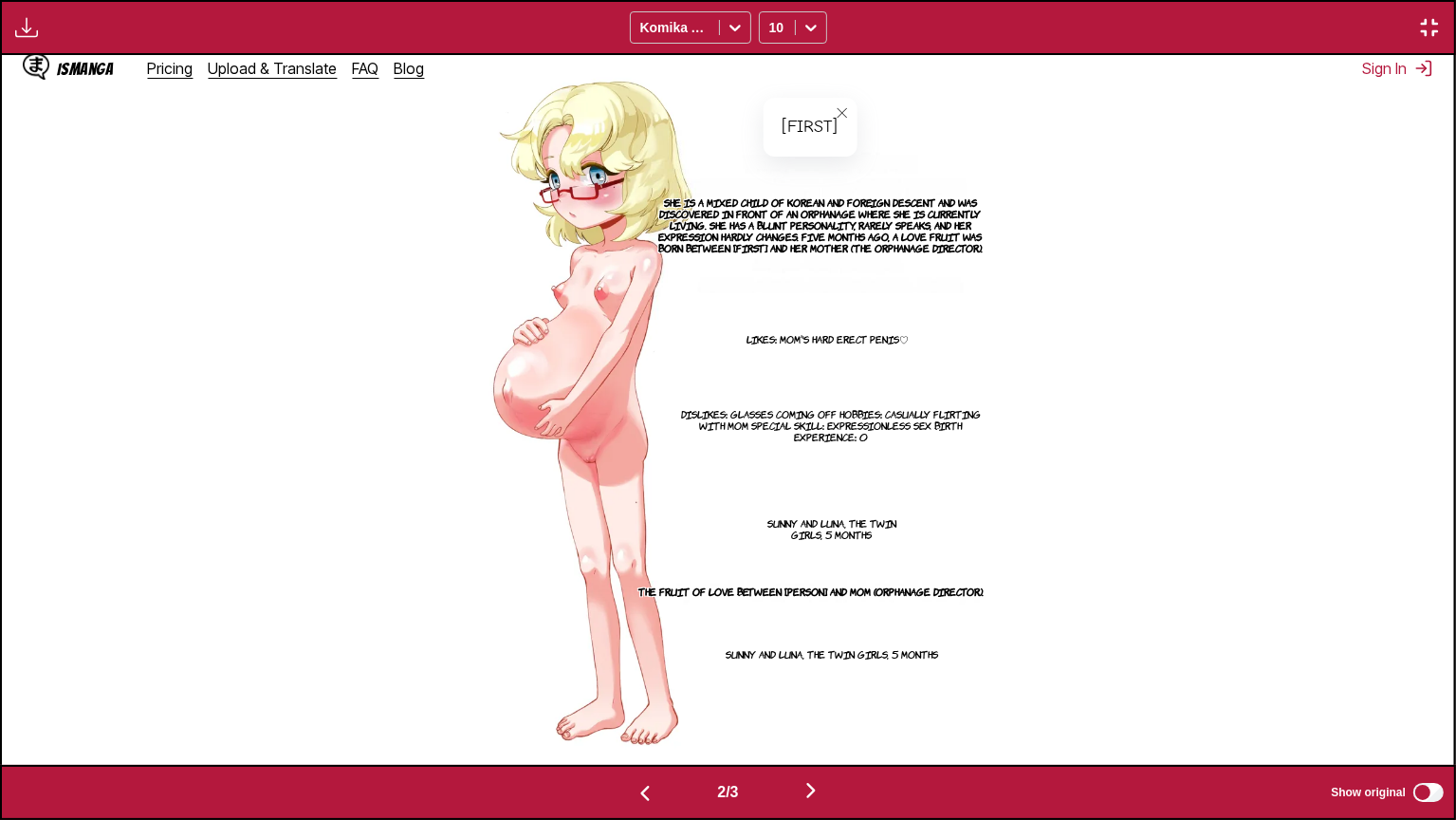 click on "Dislikes: Glasses coming off Hobbies: Casually flirting with mom Special skill: Expressionless sex Birth experience: 0" at bounding box center (831, 425) 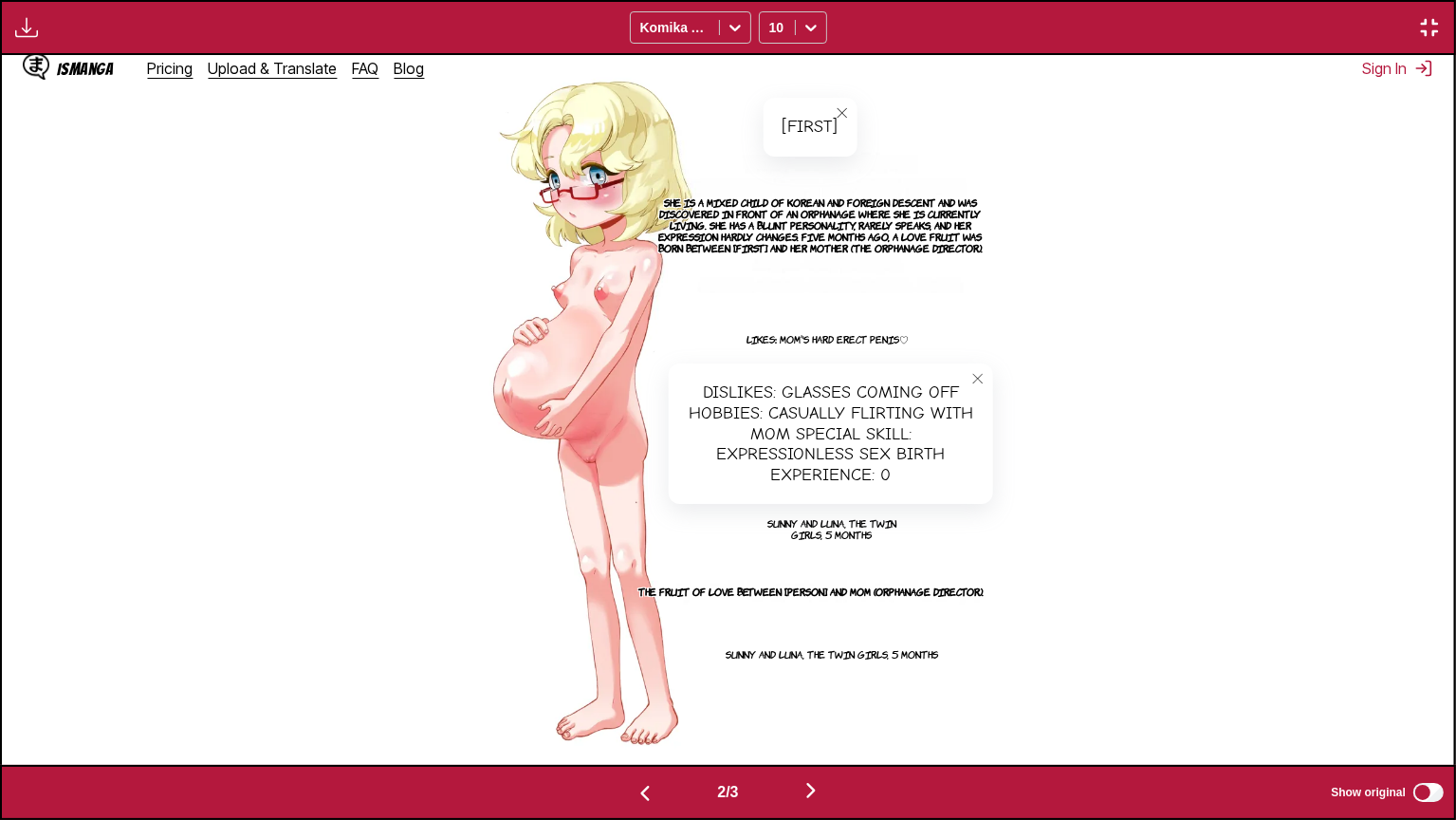 click 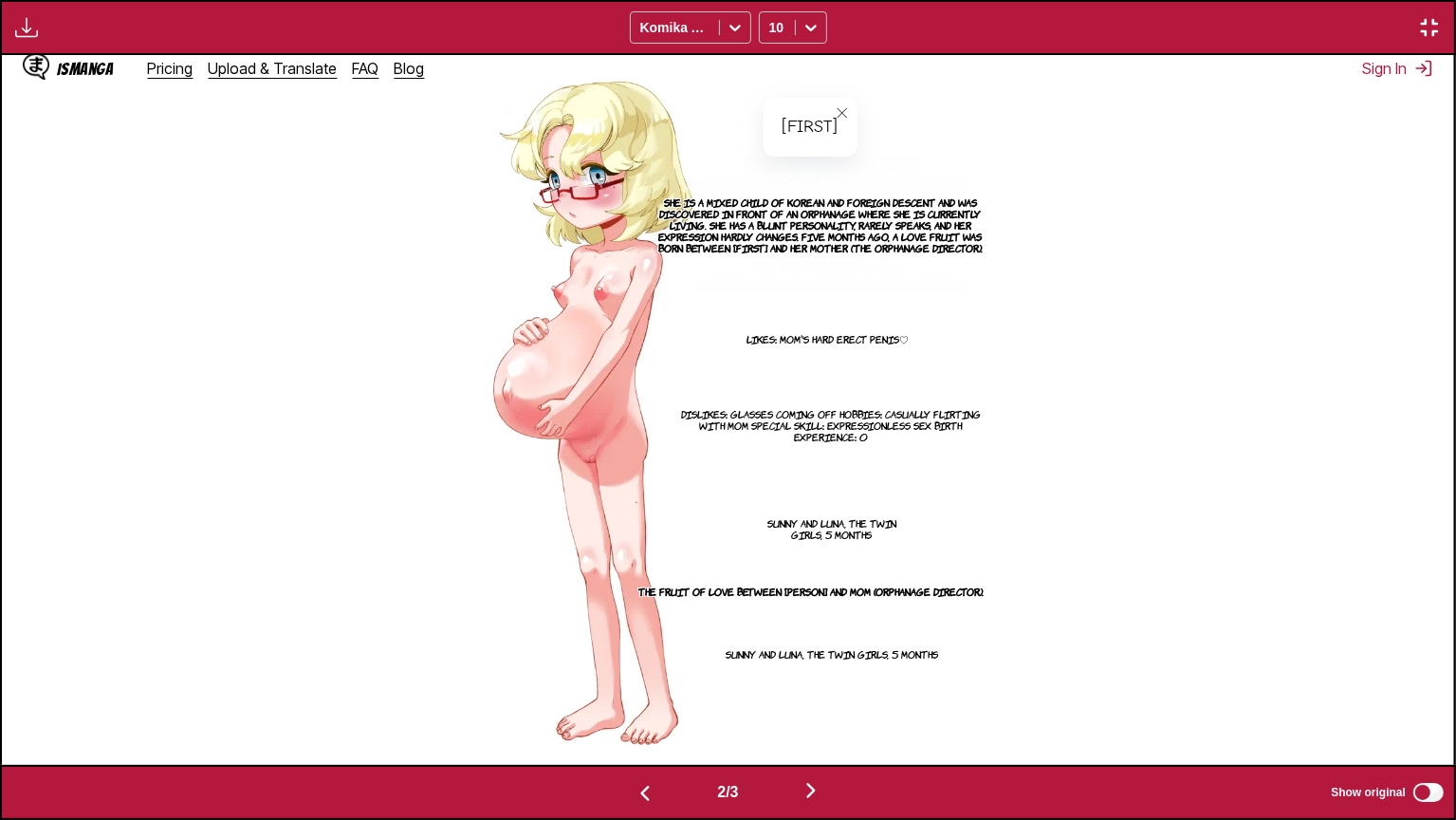 click on "Dislikes: Glasses coming off Hobbies: Casually flirting with mom Special skill: Expressionless sex Birth experience: 0" at bounding box center (831, 425) 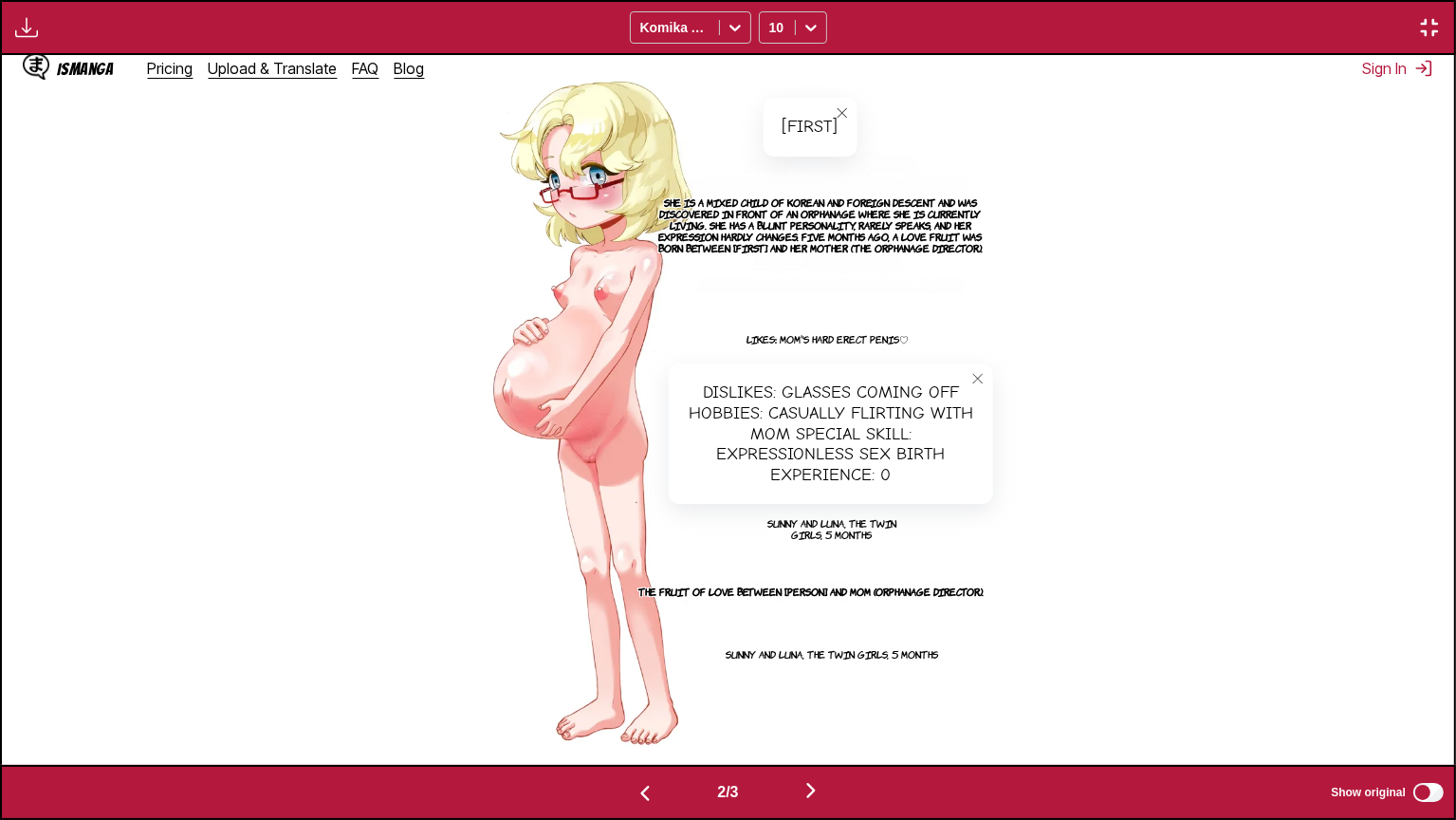 click 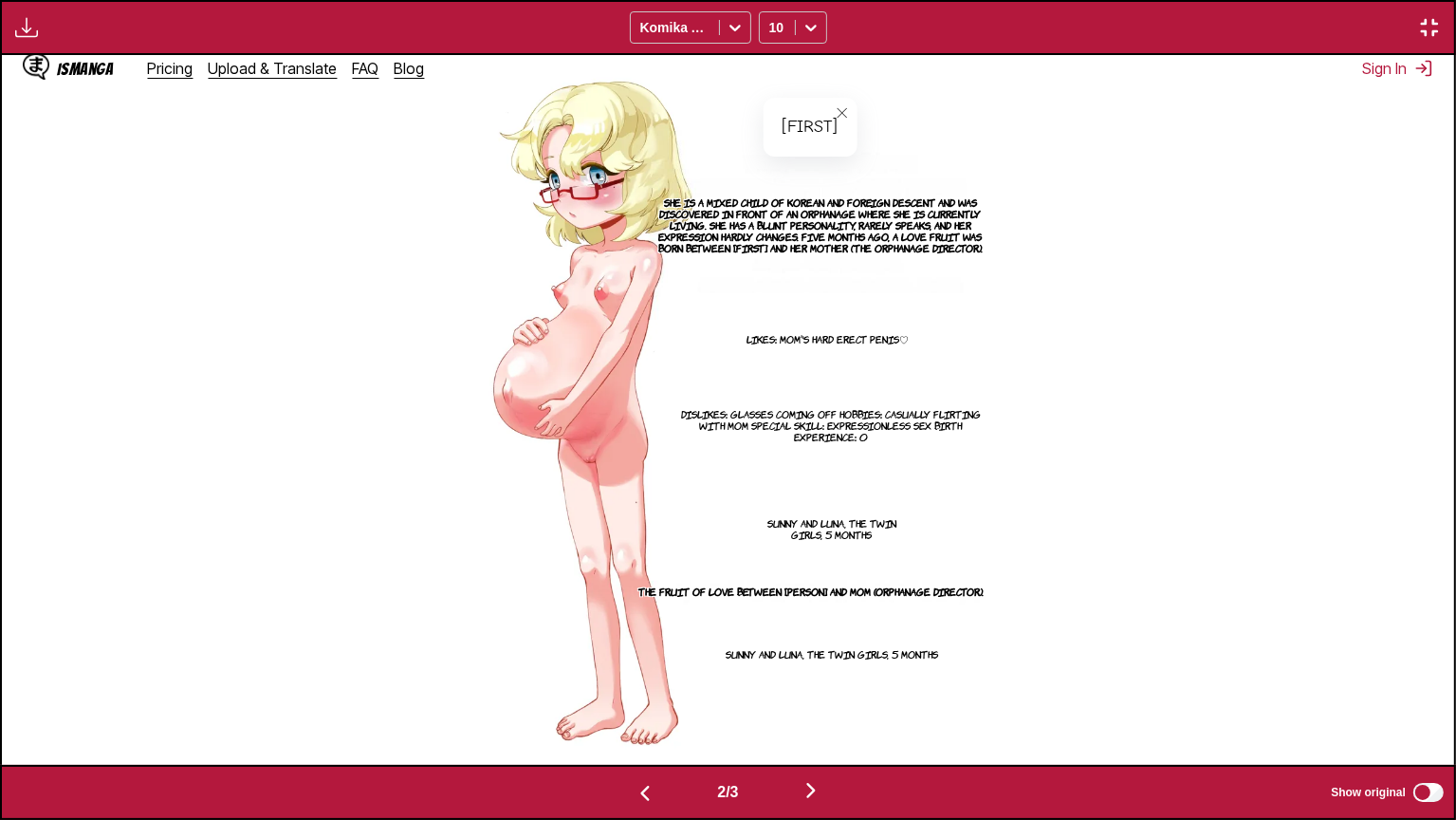 click on "Sunny and Luna, the twin girls, 5 months" at bounding box center (832, 529) 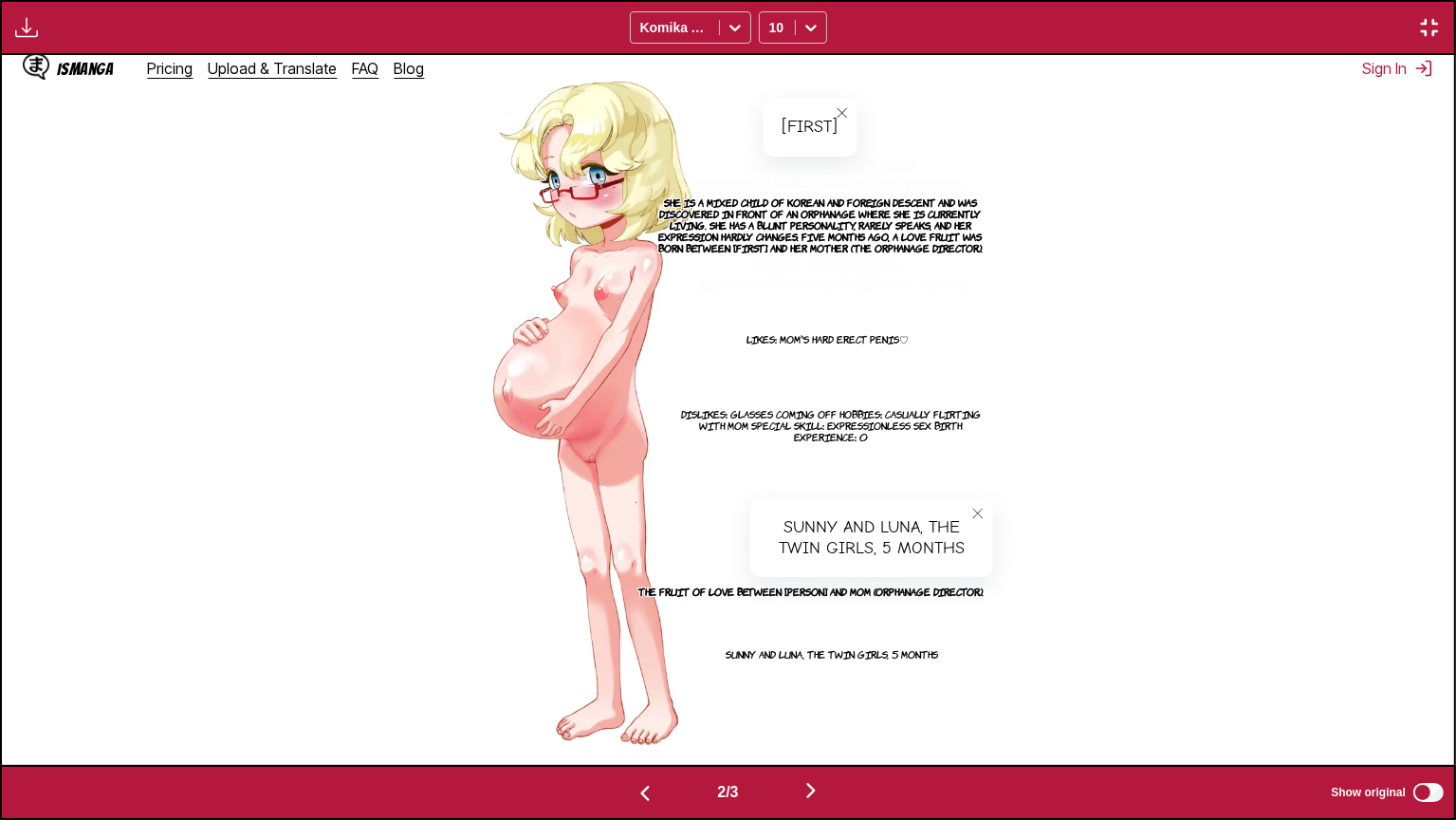 click 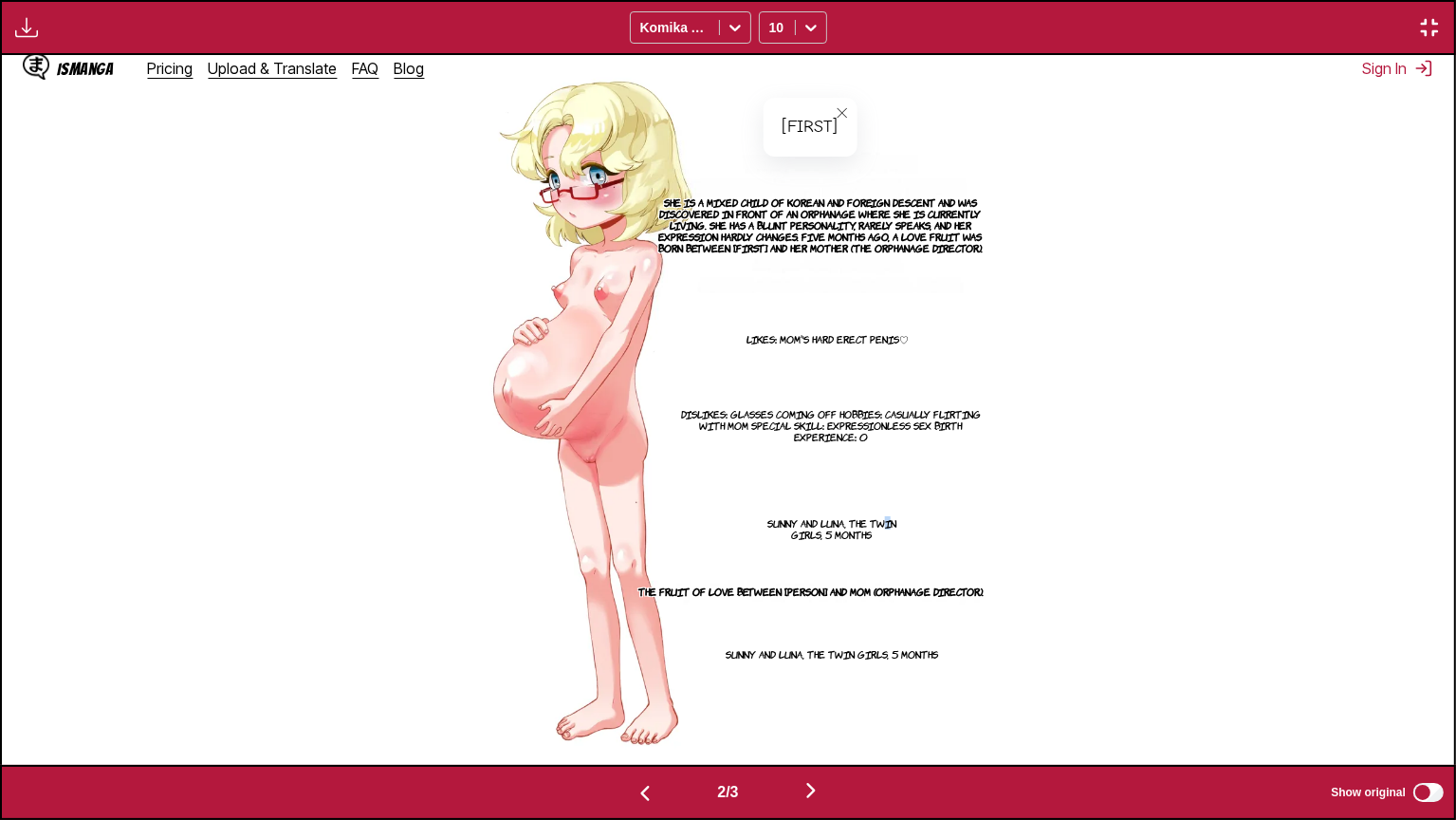 click on "Sunny and Luna, the twin girls, 5 months" at bounding box center (832, 529) 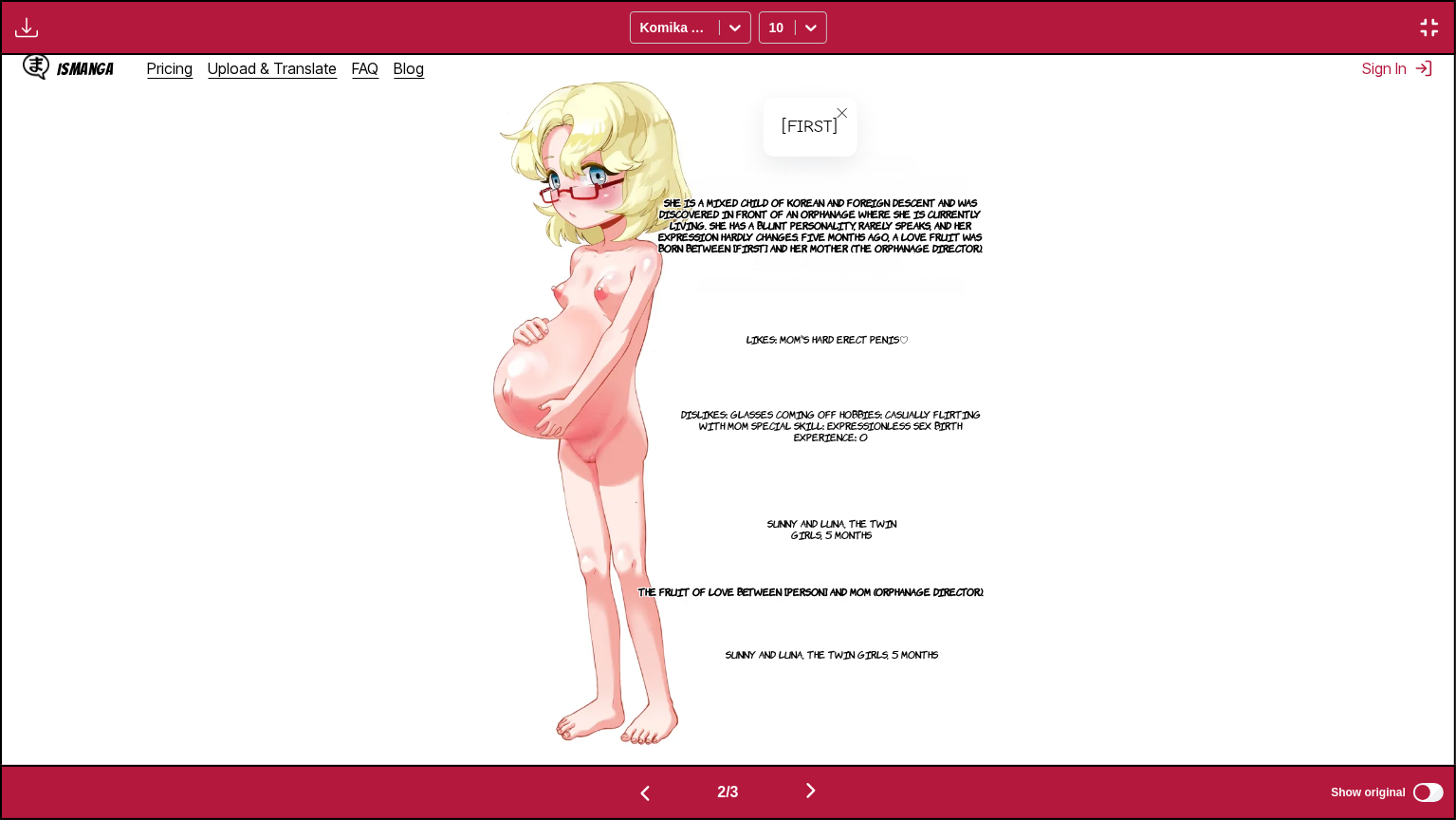 click on "Sunny and Luna, the twin girls, 5 months" at bounding box center [832, 529] 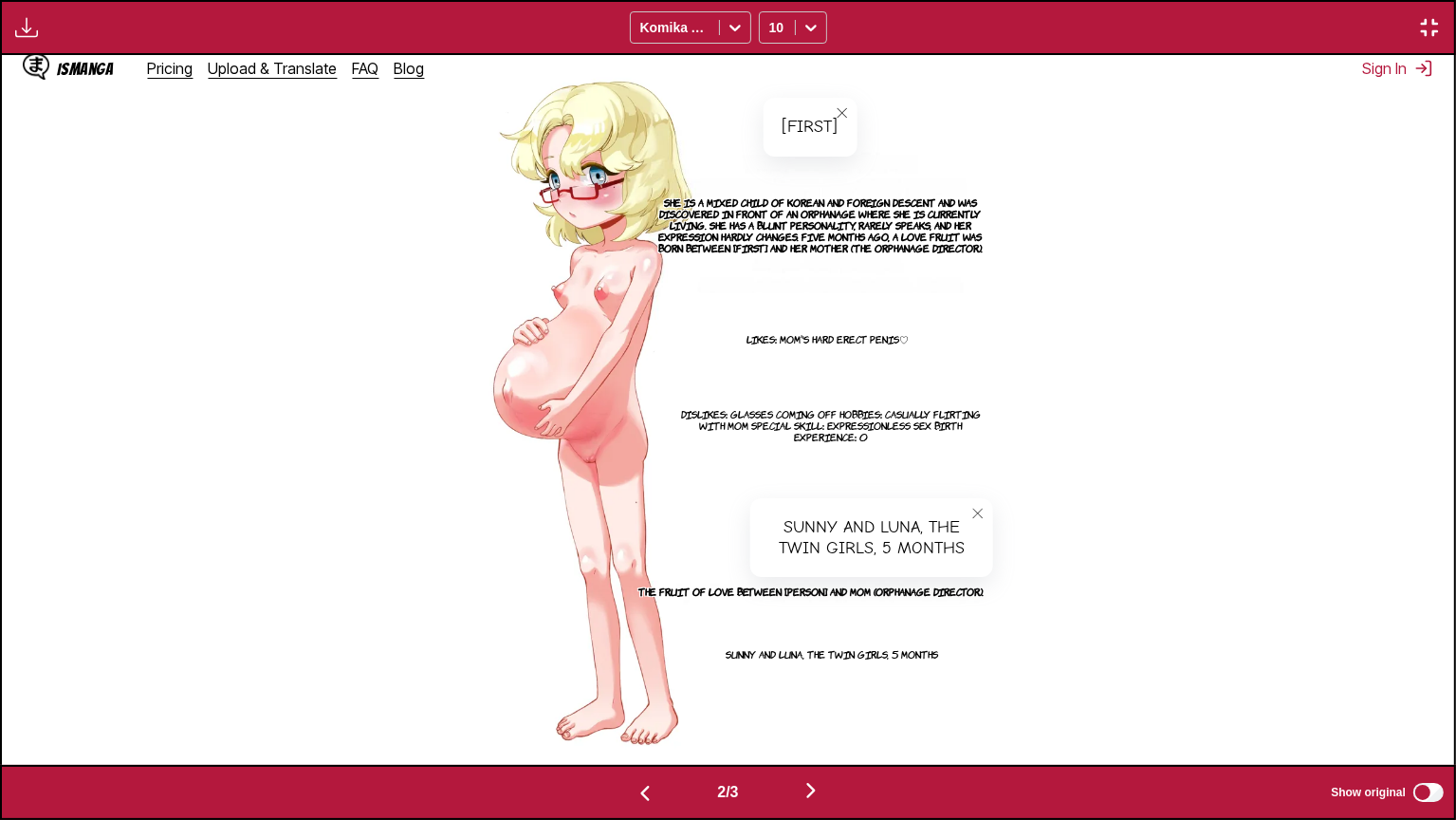click at bounding box center [978, 513] 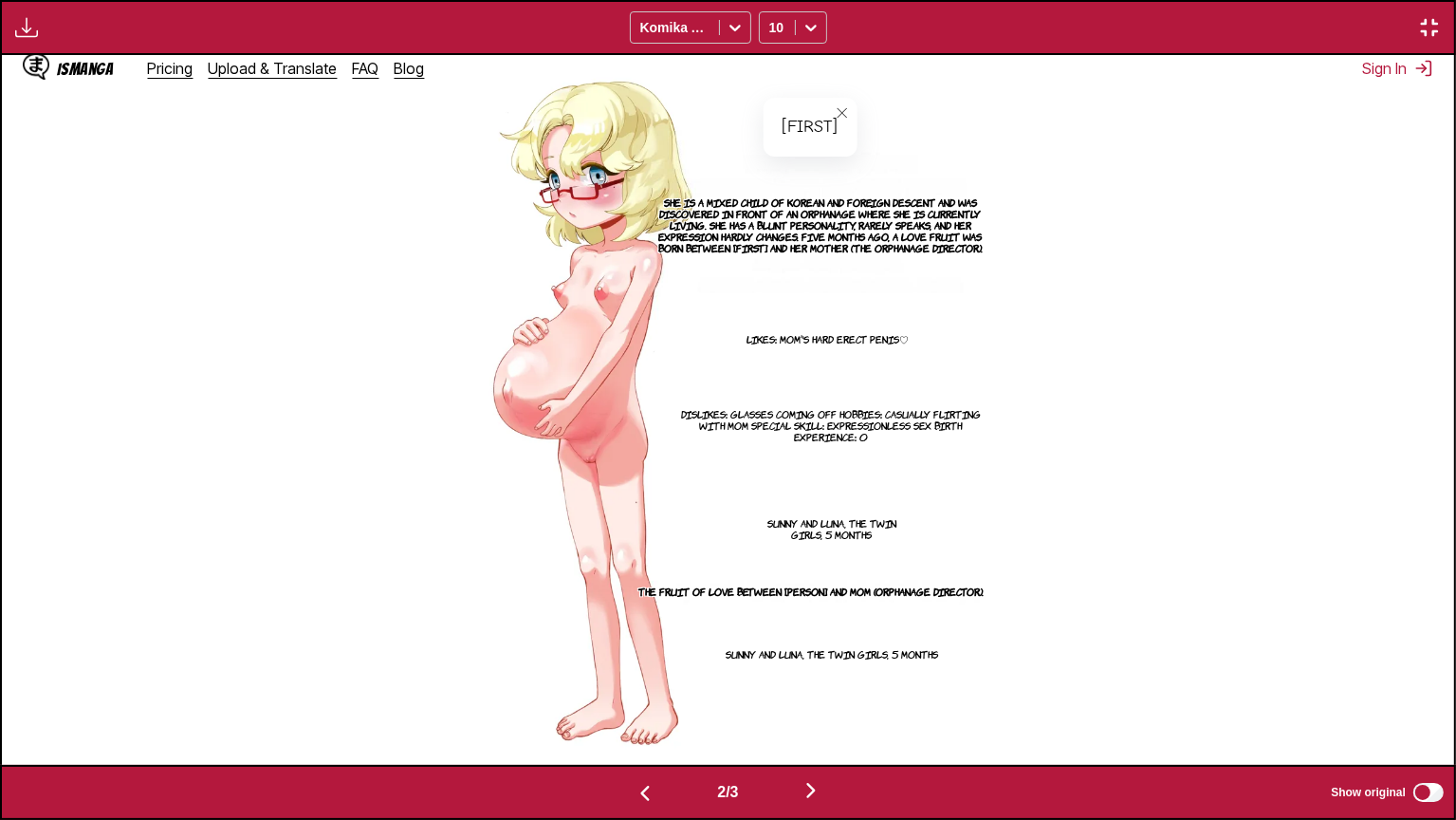 click on "The fruit of love between [PERSON] and mom (orphanage director)." at bounding box center [811, 591] 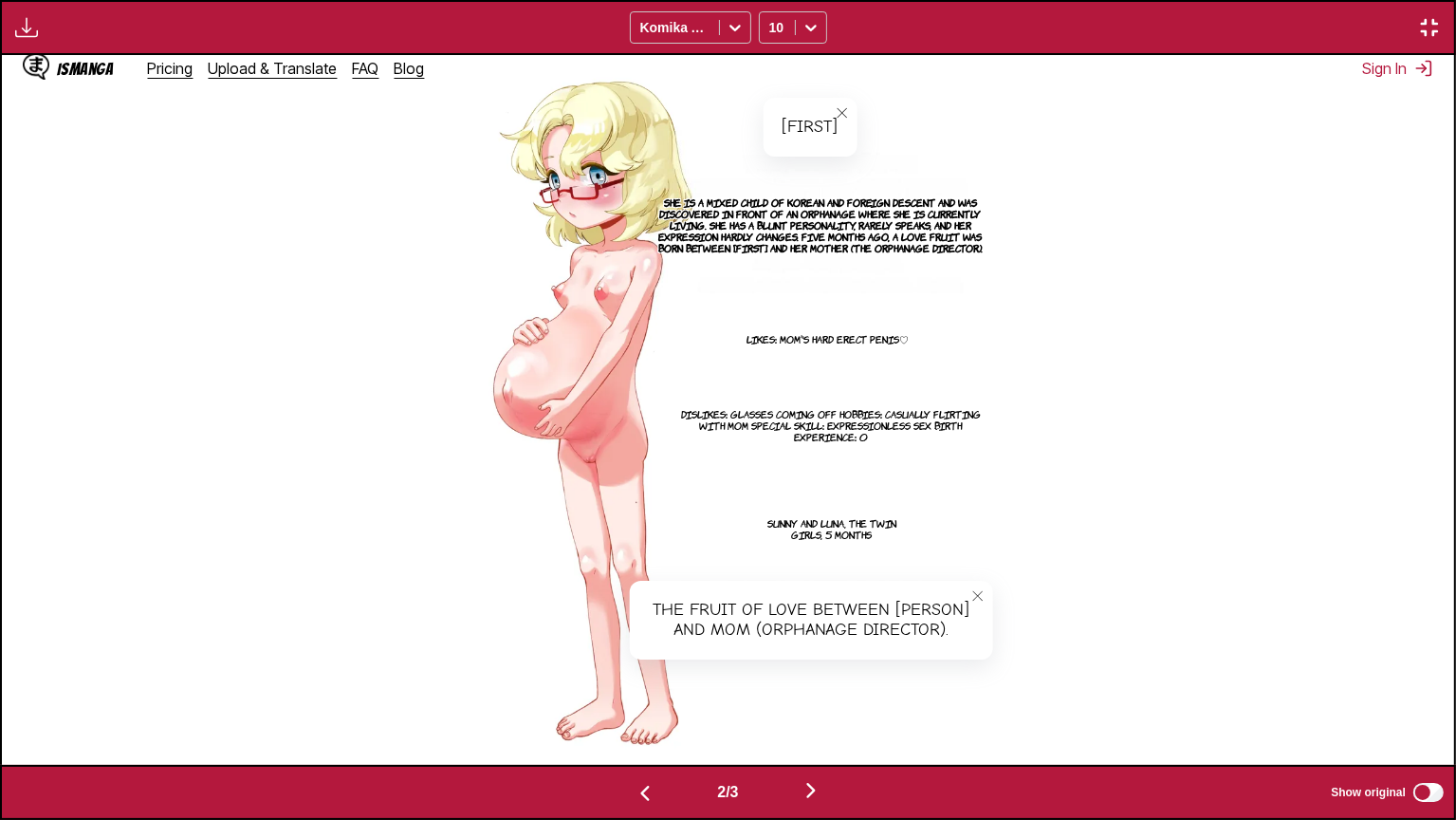click 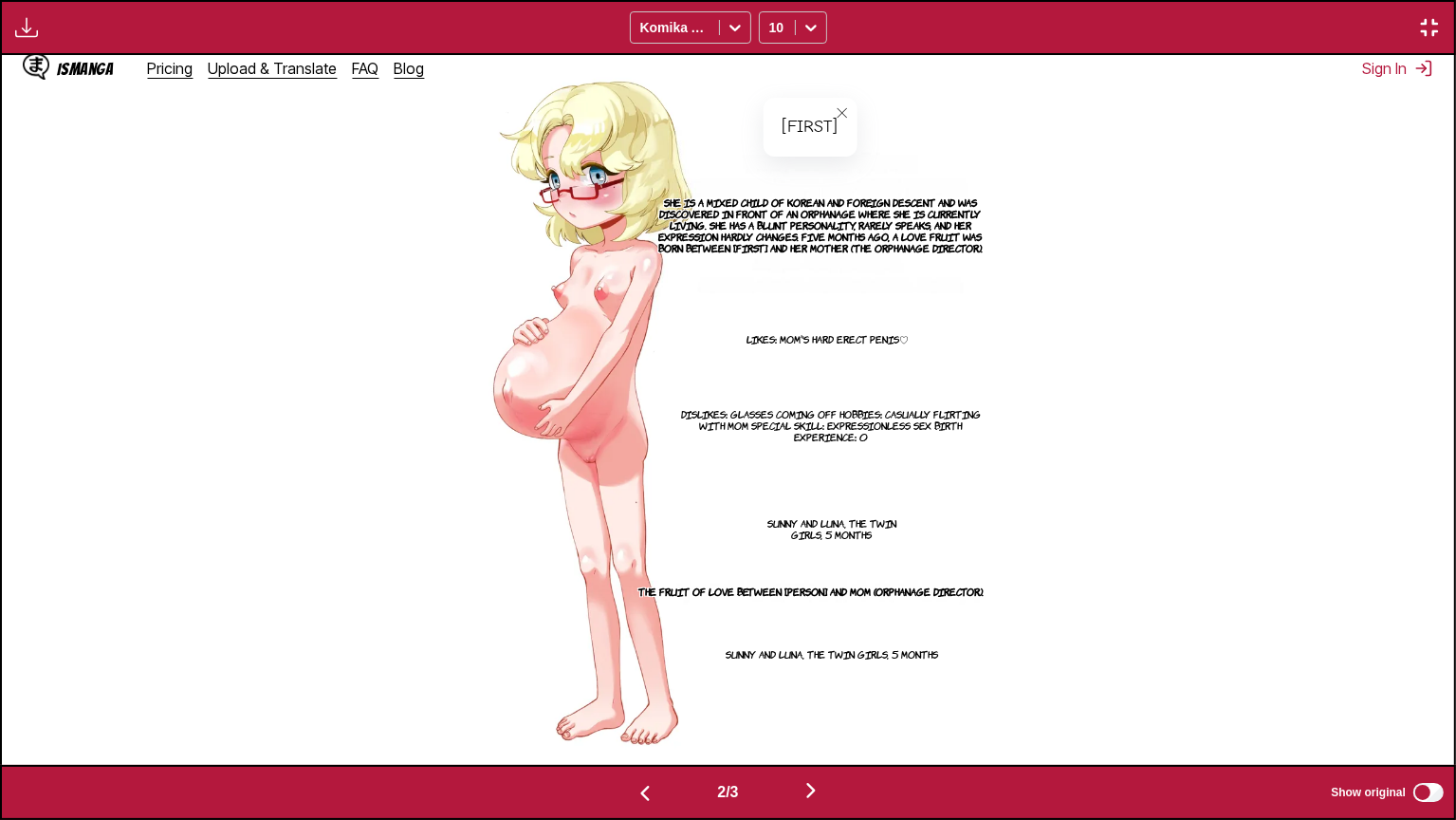 click on "Sunny and Luna, the twin girls, 5 months" at bounding box center [833, 654] 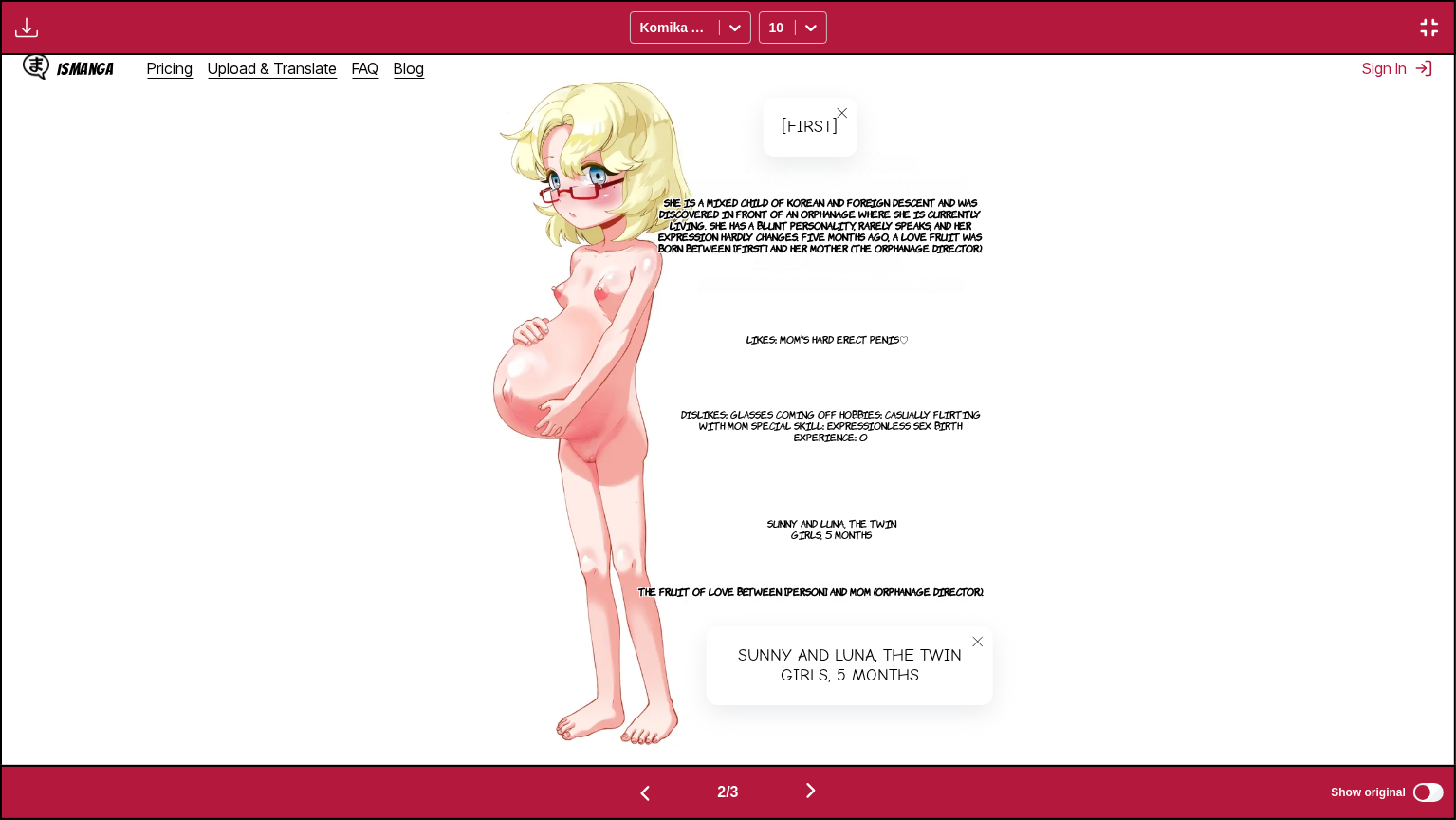 click 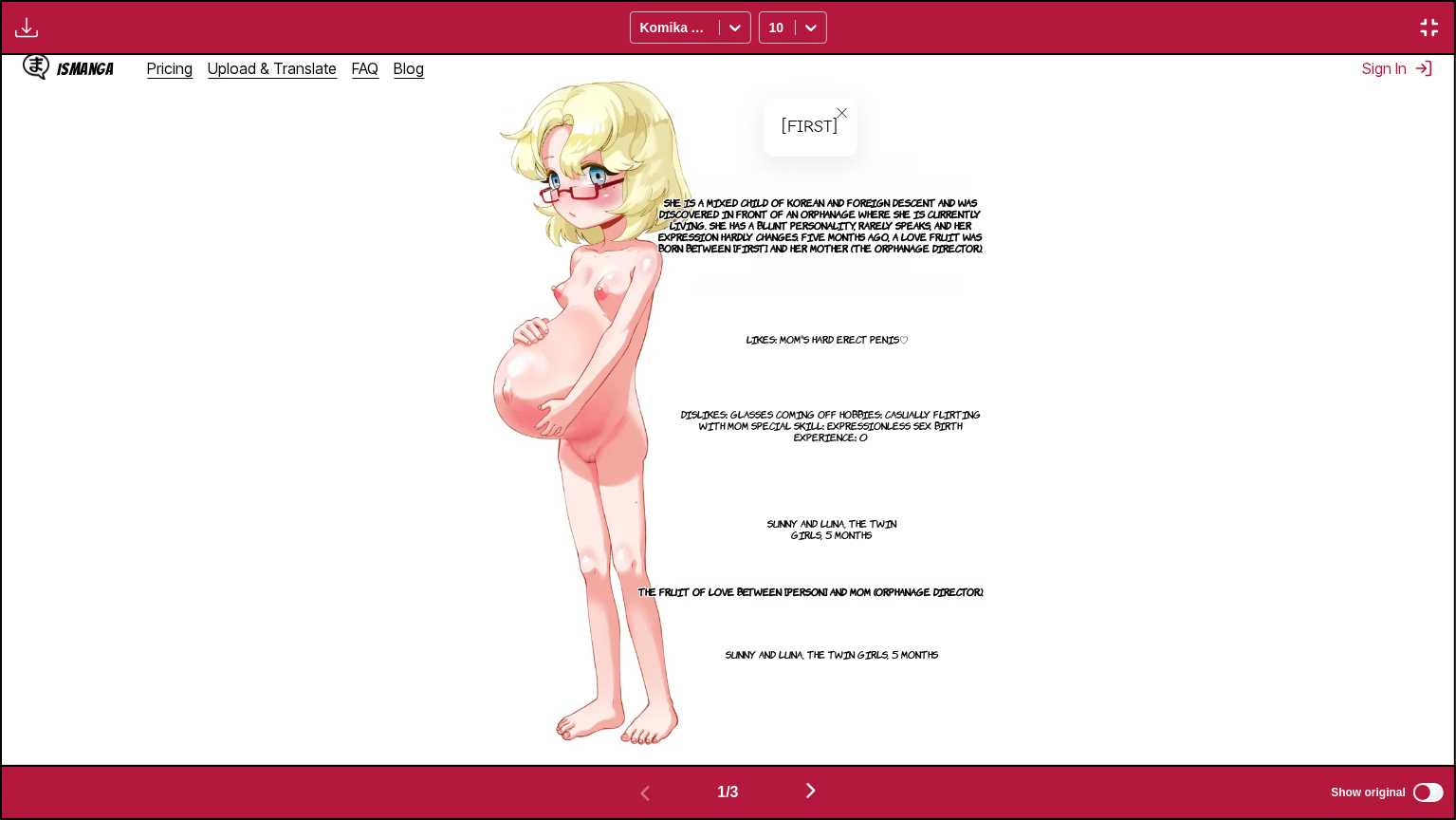 scroll, scrollTop: 0, scrollLeft: 0, axis: both 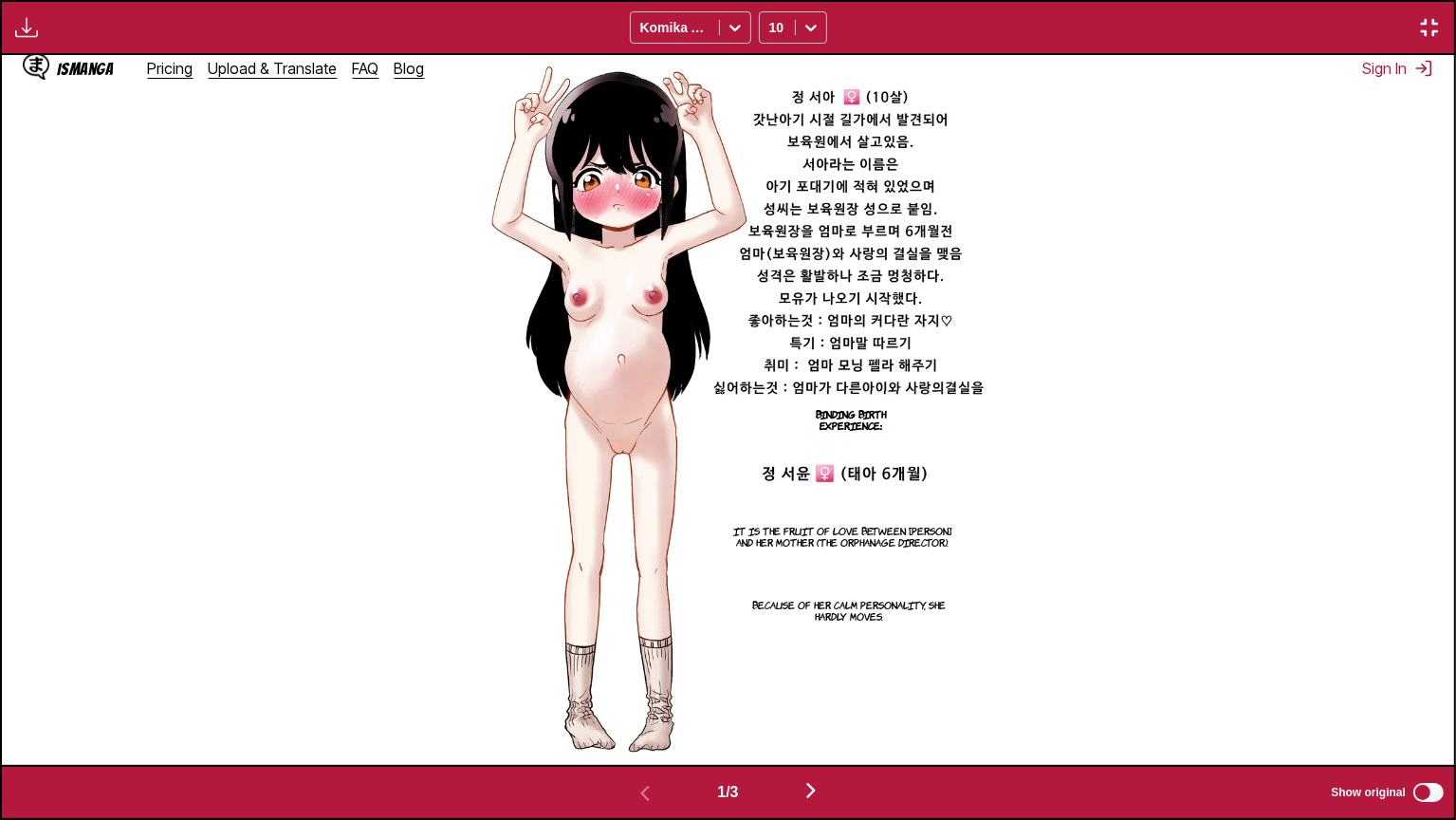 click on "It is the fruit of love between [PERSON] and her mother (the orphanage director)." at bounding box center [842, 536] 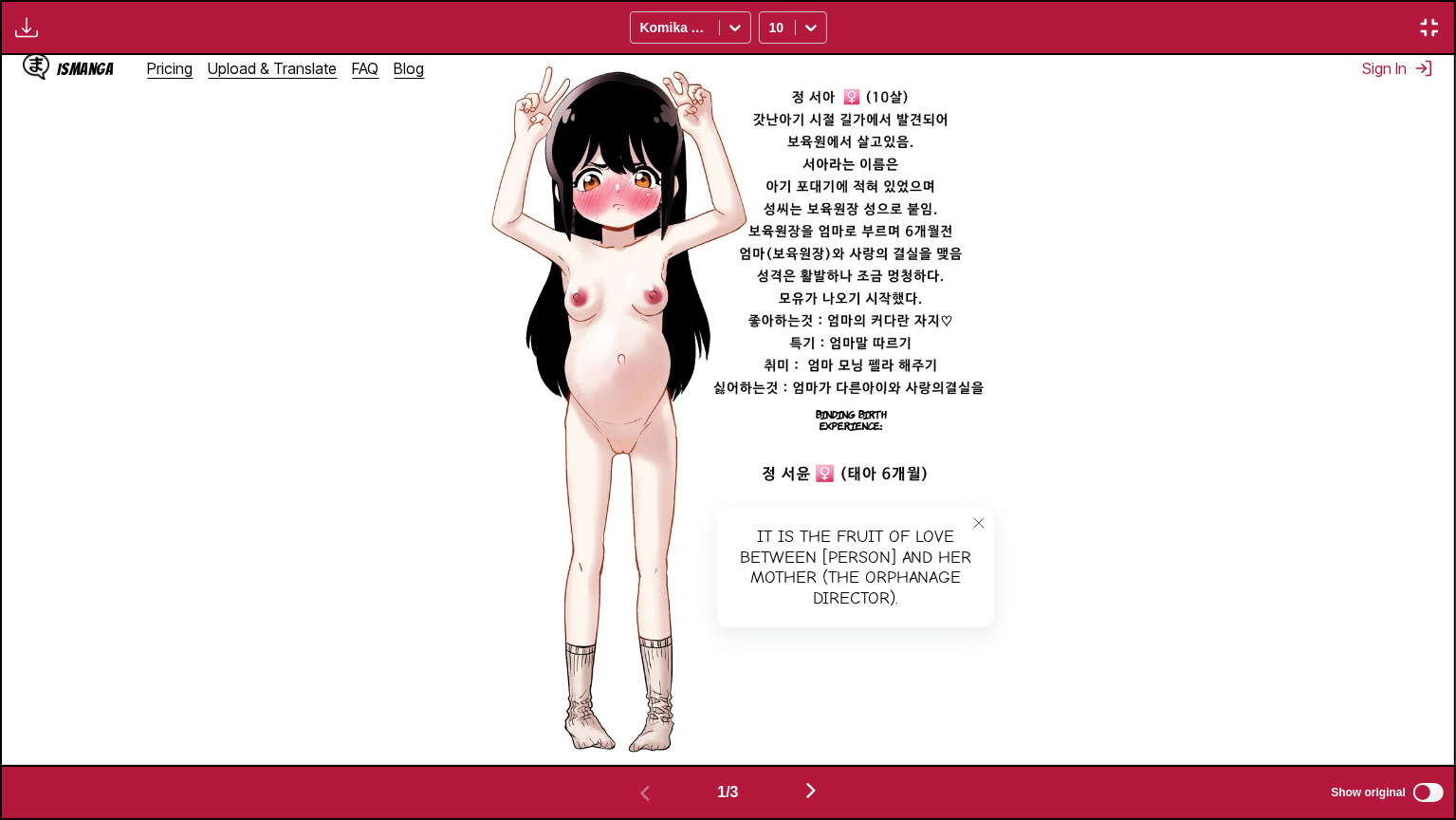 click at bounding box center [979, 523] 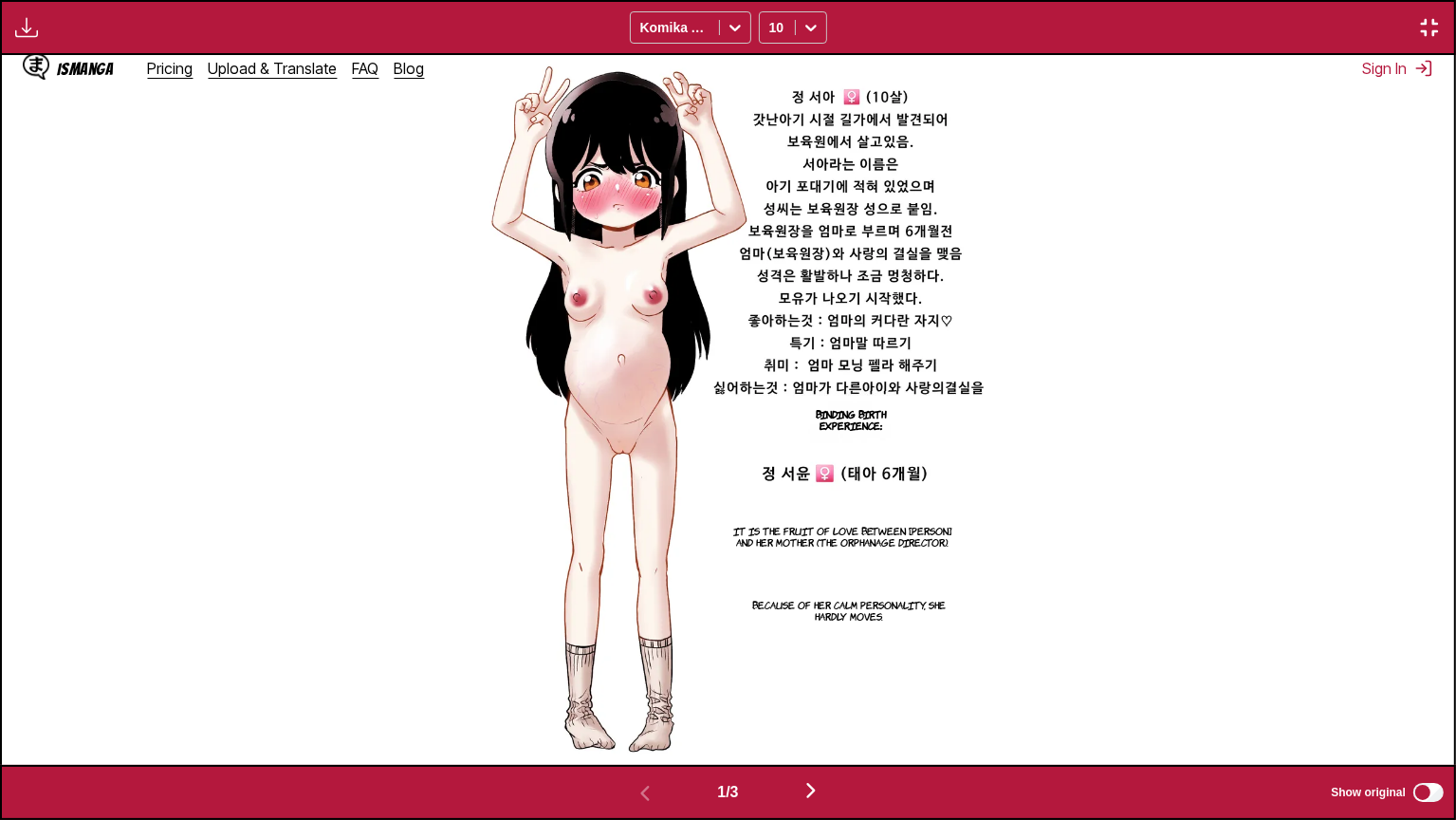 click on "Because of her calm personality, she hardly moves." at bounding box center (850, 610) 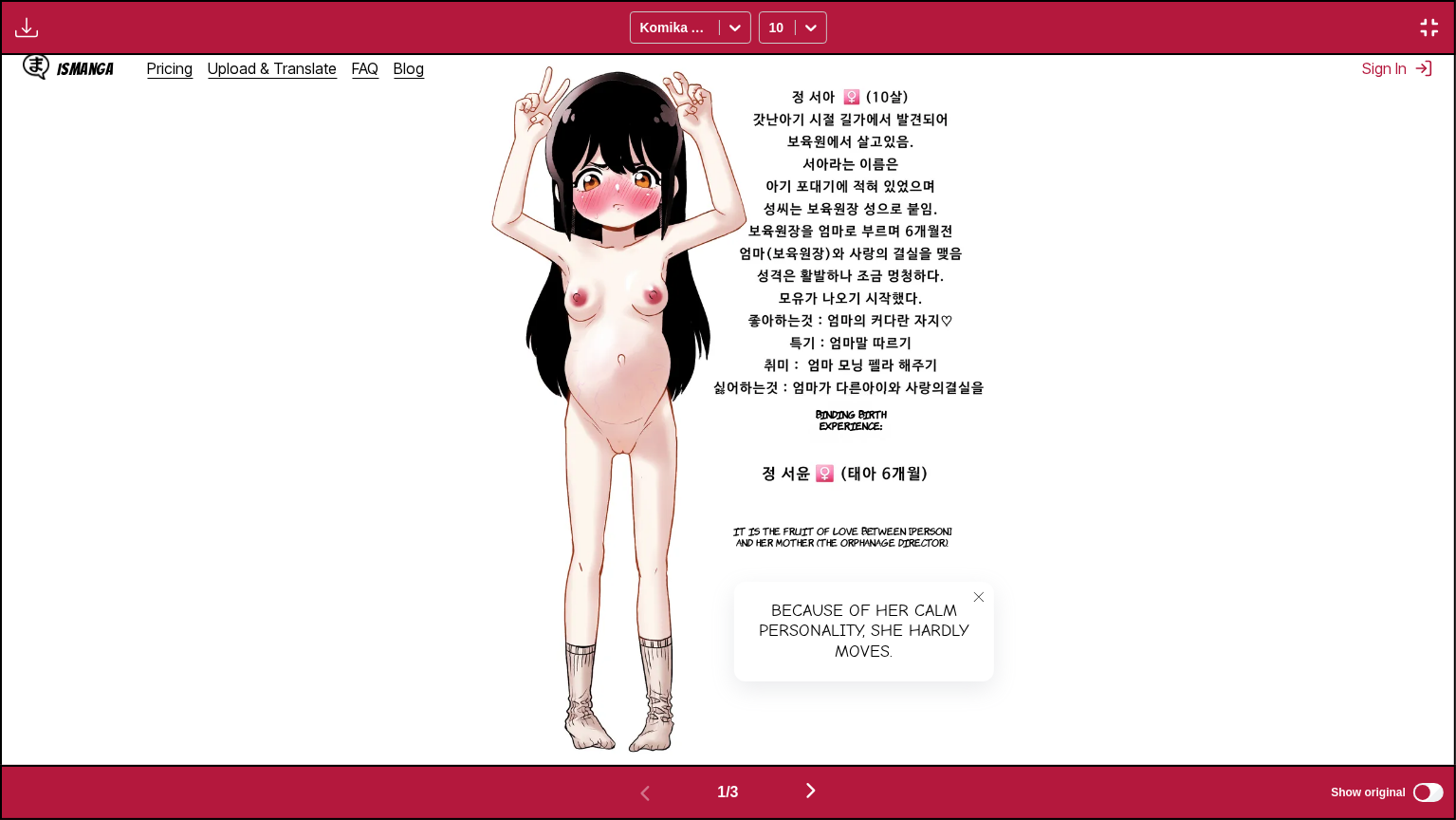 click at bounding box center [979, 597] 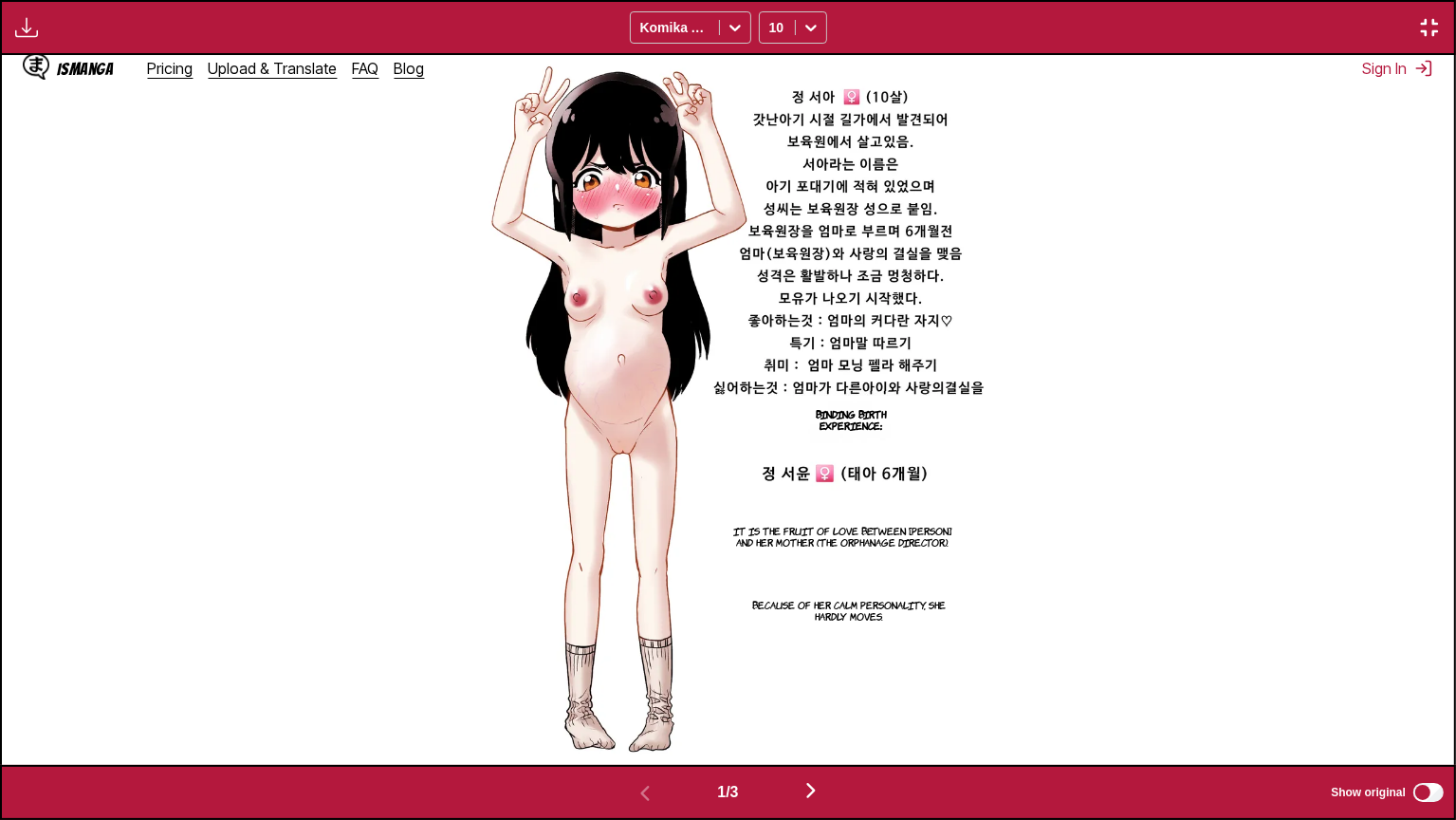 click on "Binding Birth Experience:" at bounding box center [850, 419] 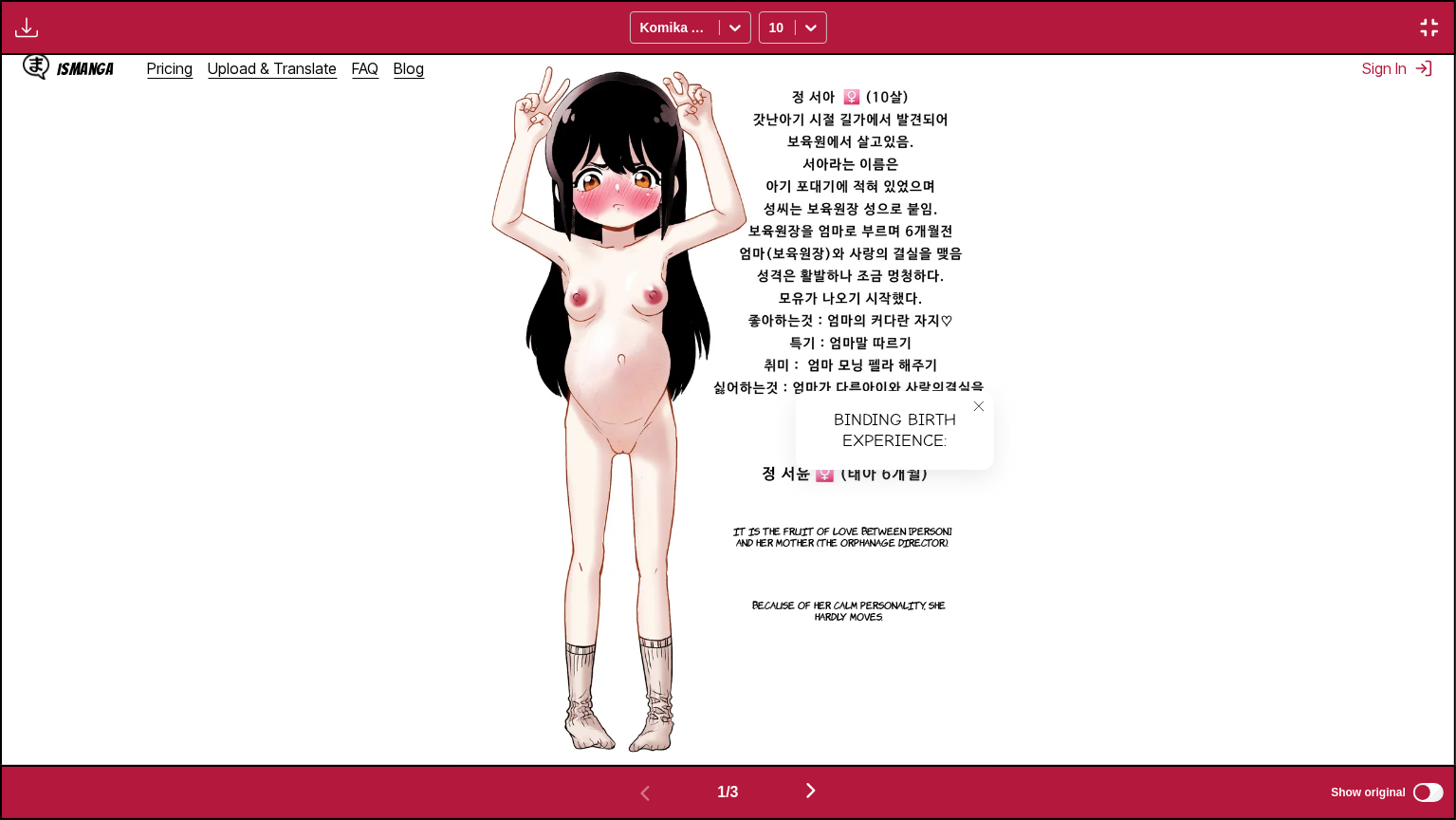 click at bounding box center [1429, 28] 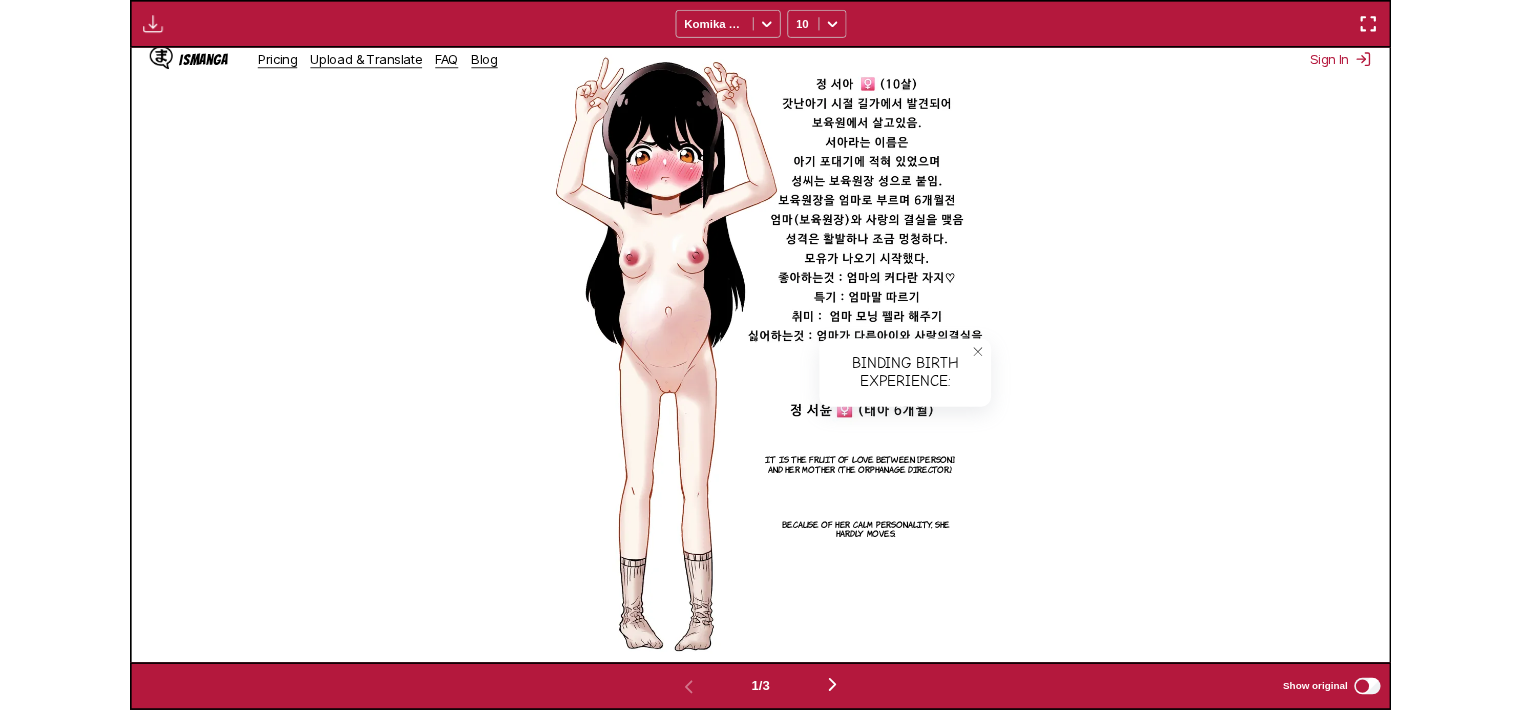 scroll, scrollTop: 521, scrollLeft: 0, axis: vertical 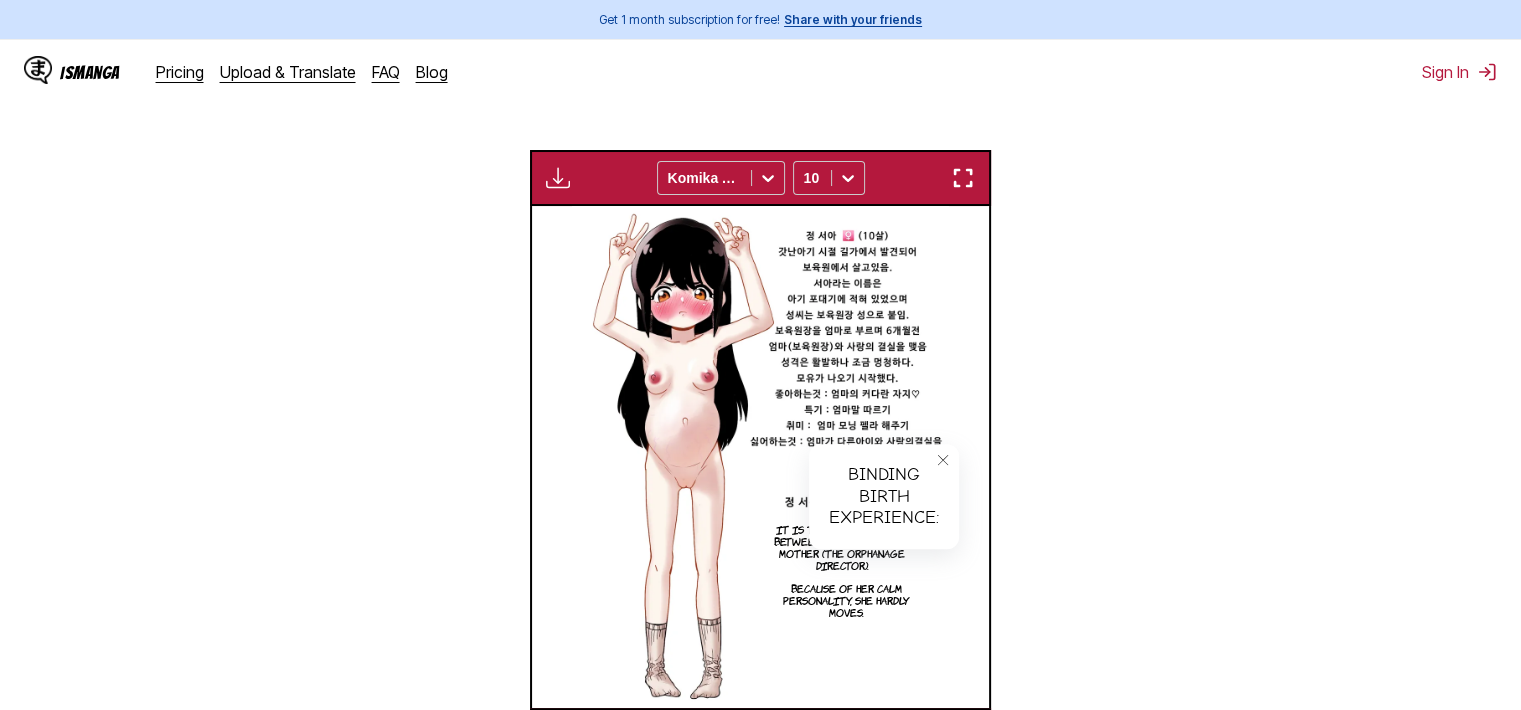 type 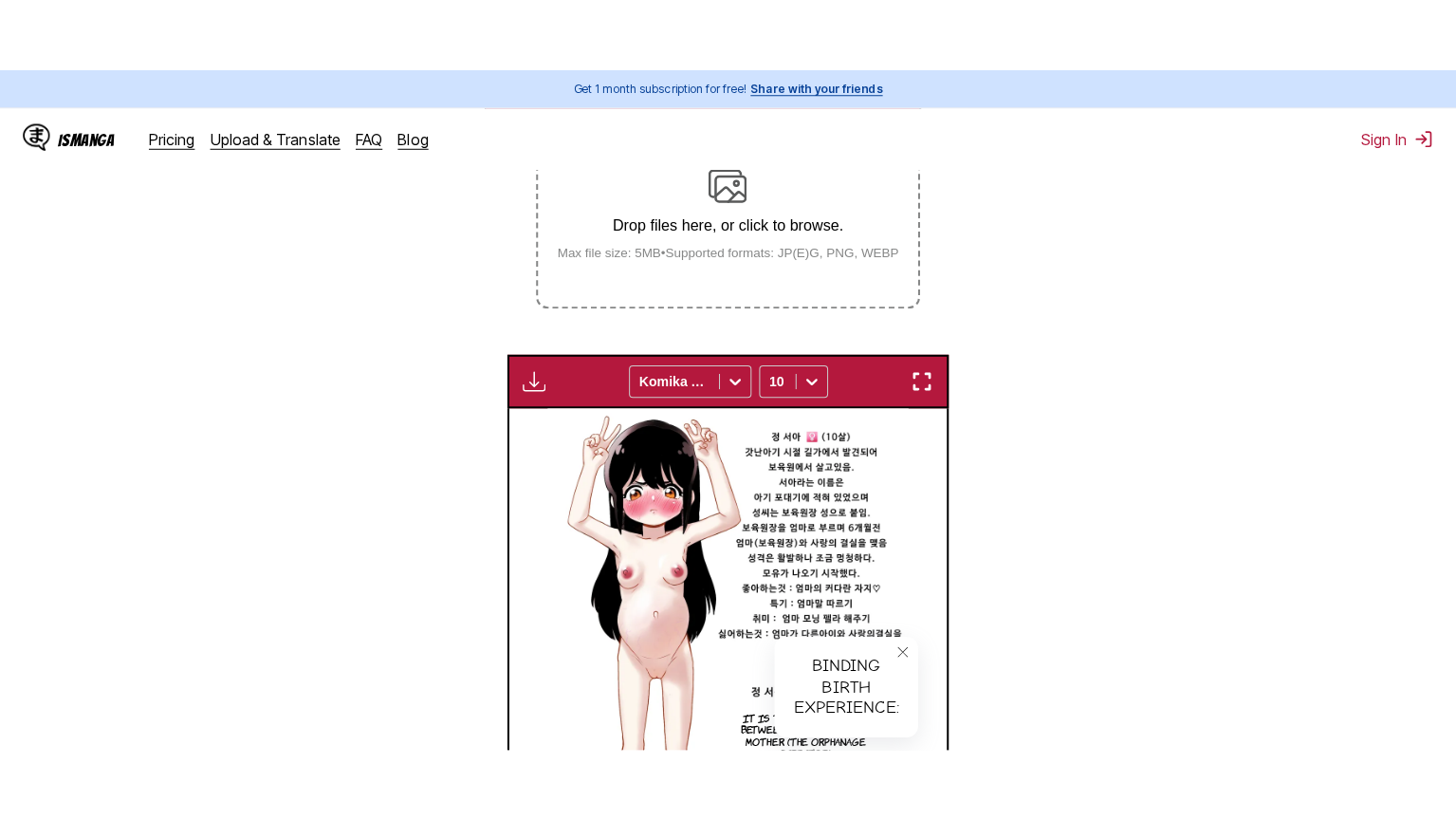 scroll, scrollTop: 210, scrollLeft: 0, axis: vertical 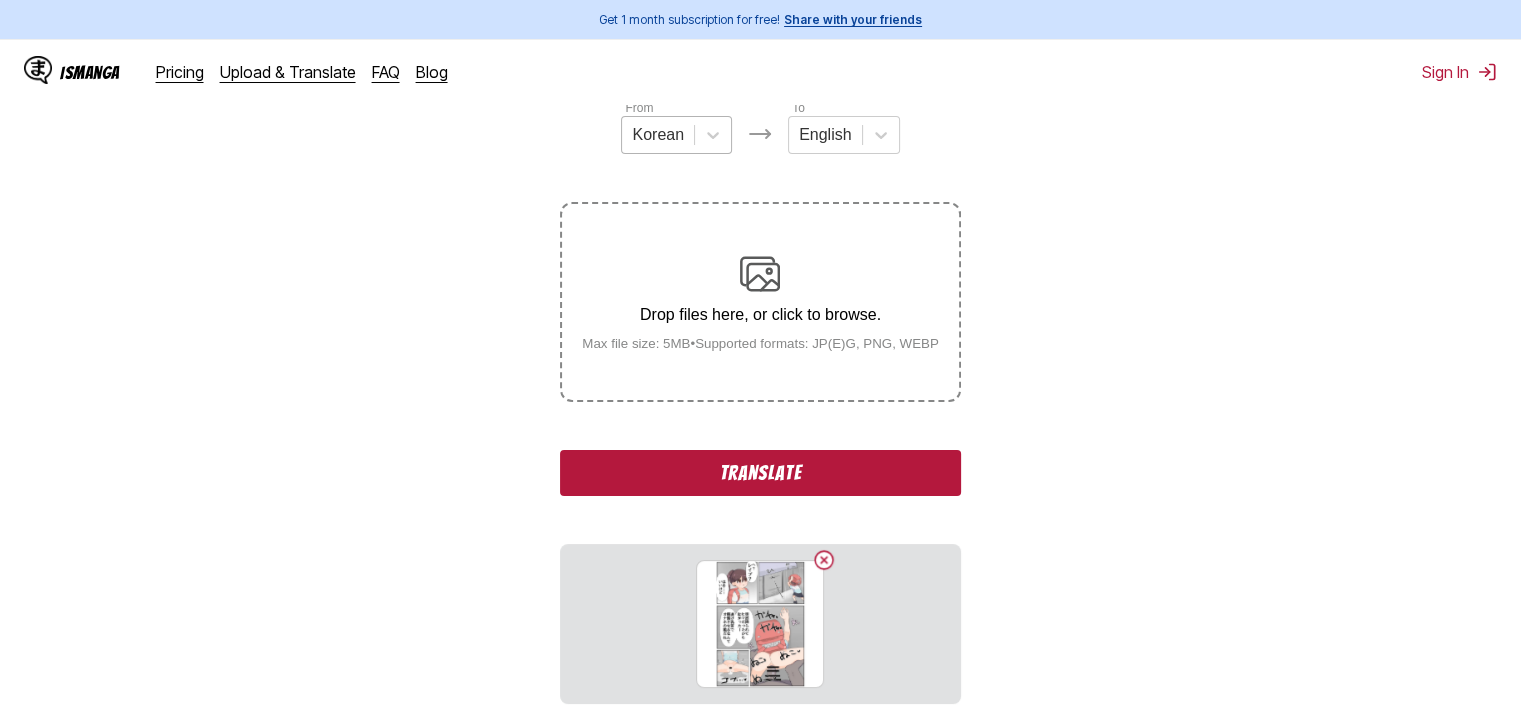 click on "Korean" at bounding box center [658, 135] 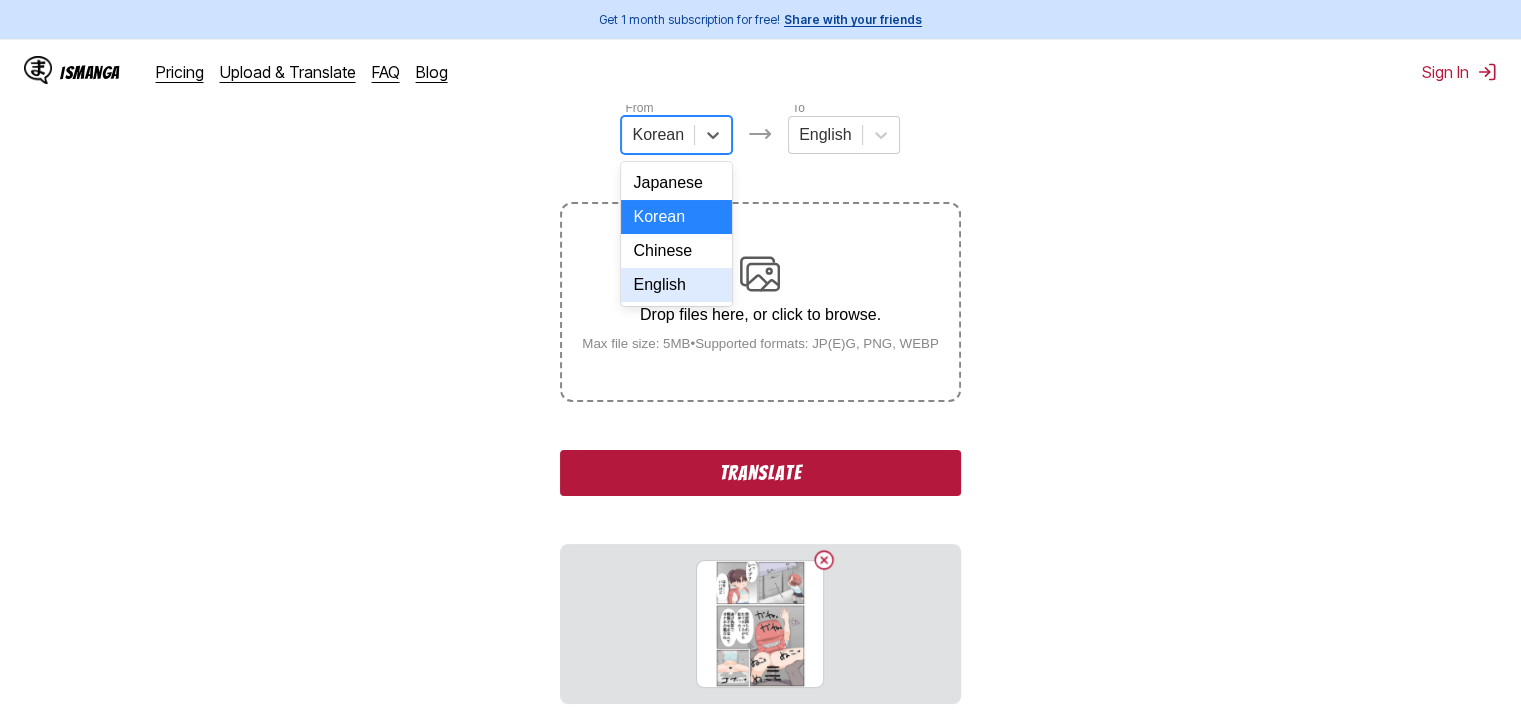 click on "English" at bounding box center (676, 285) 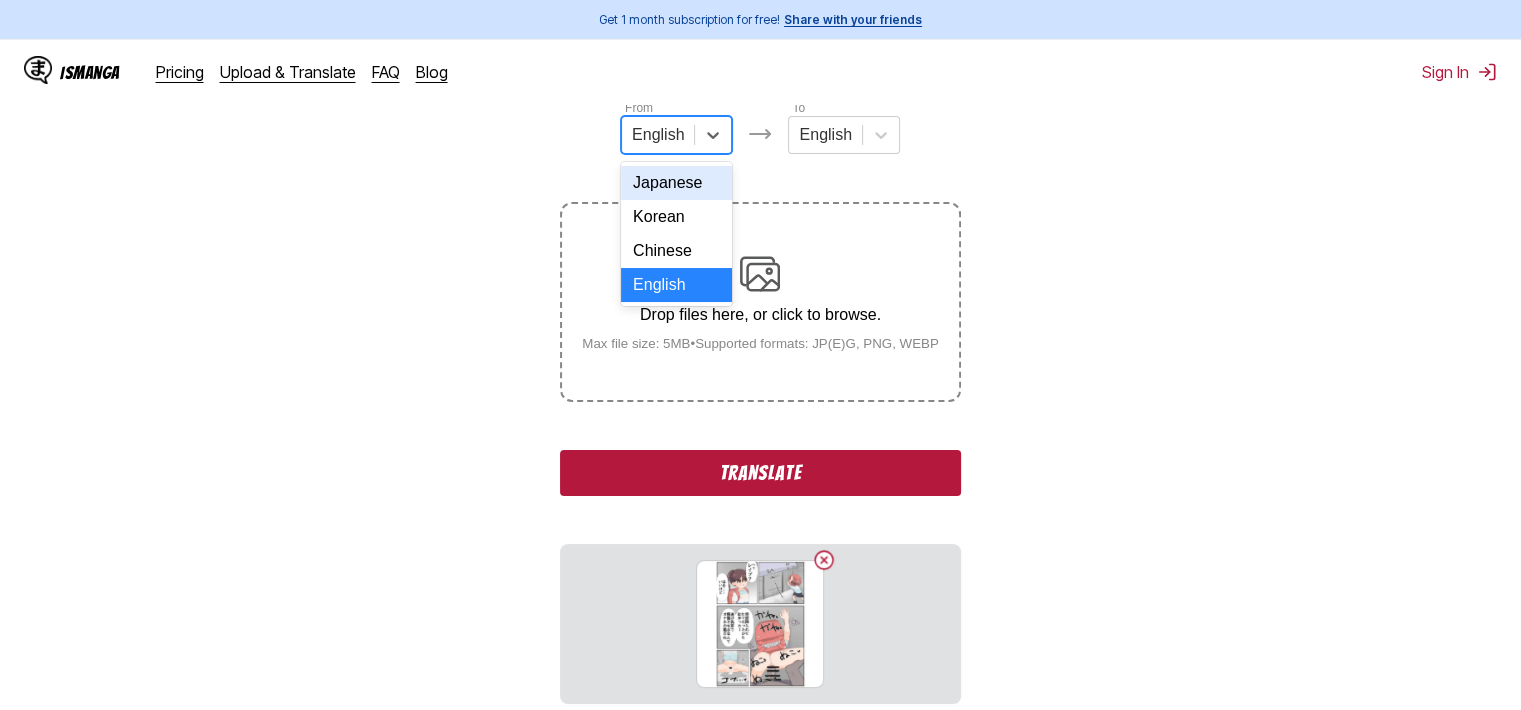 click at bounding box center (658, 135) 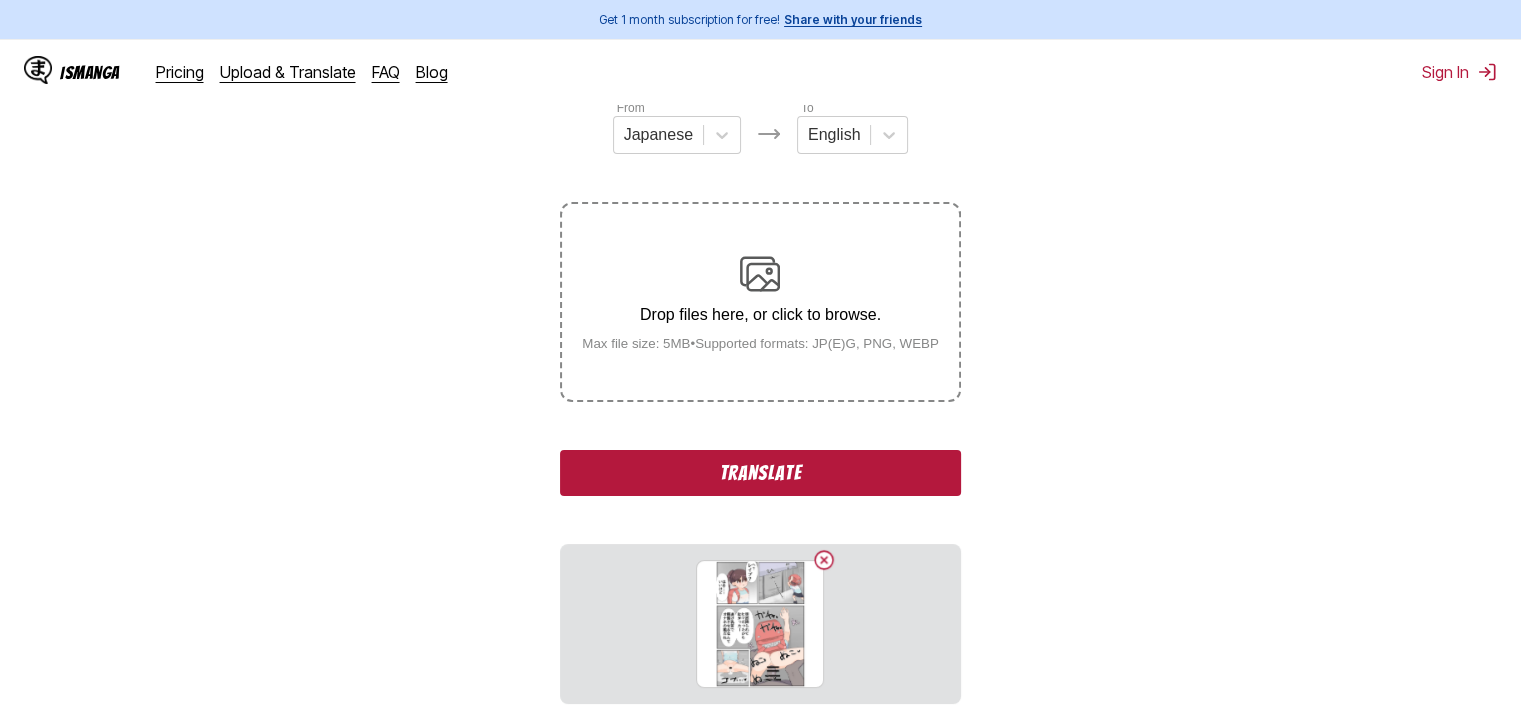click on "Translate" at bounding box center (760, 473) 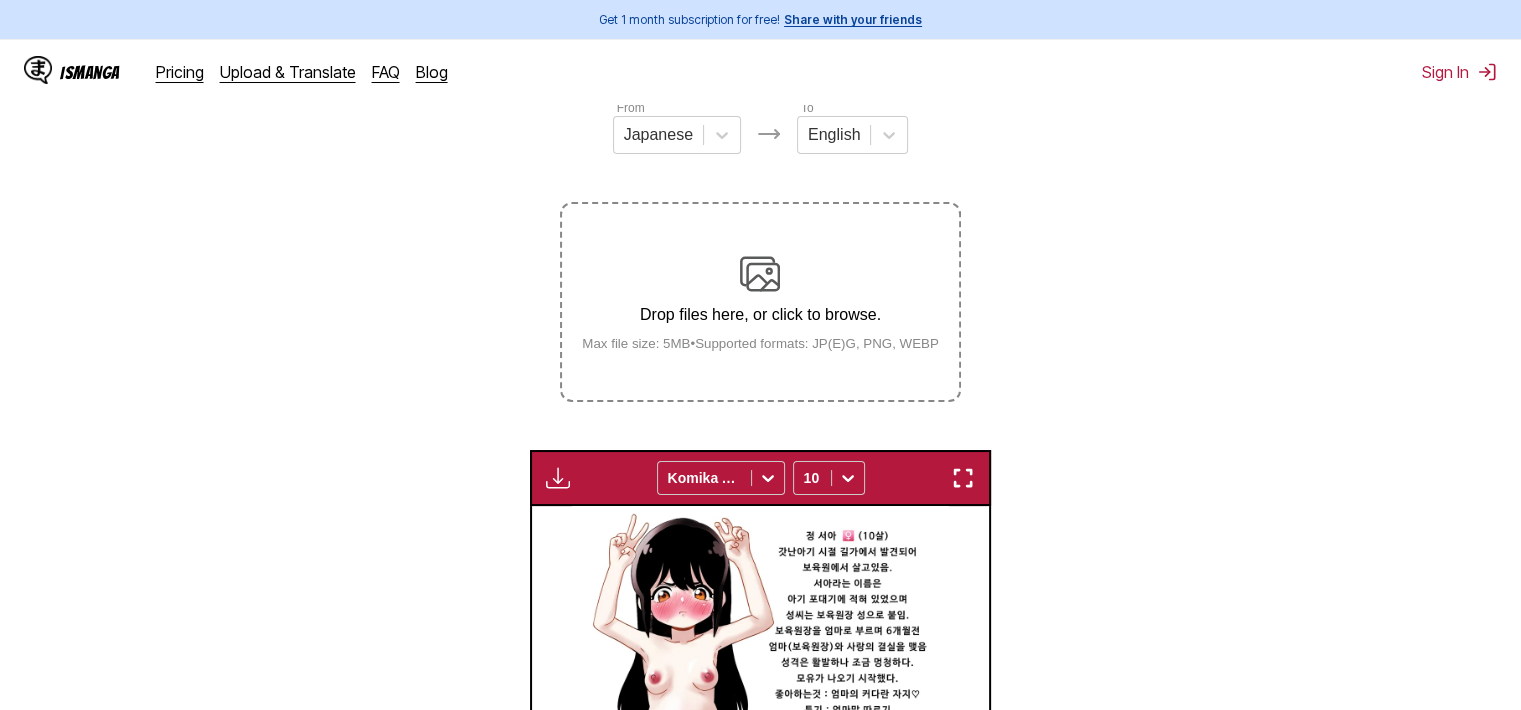 click at bounding box center [963, 478] 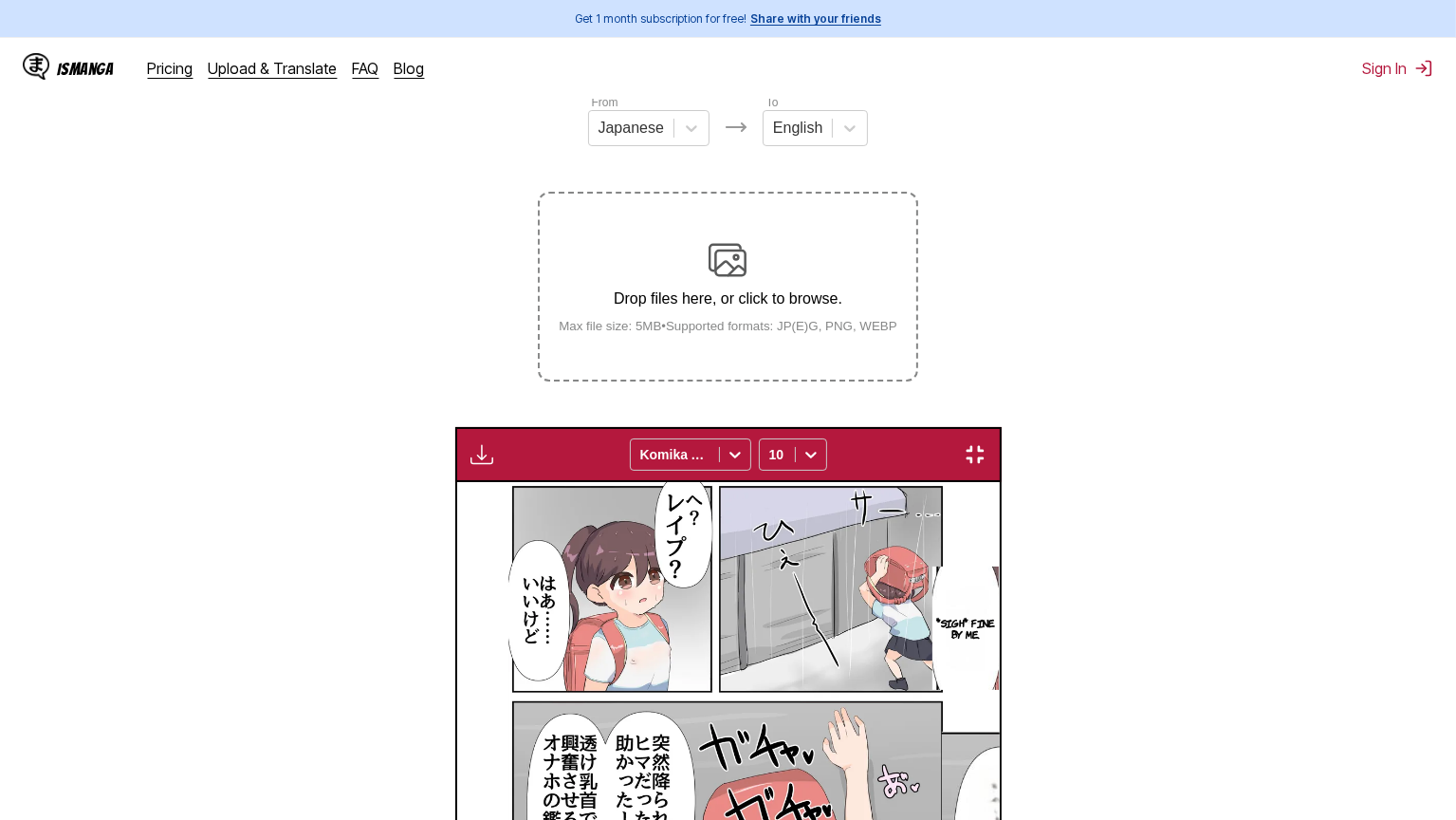 scroll, scrollTop: 0, scrollLeft: 4359, axis: horizontal 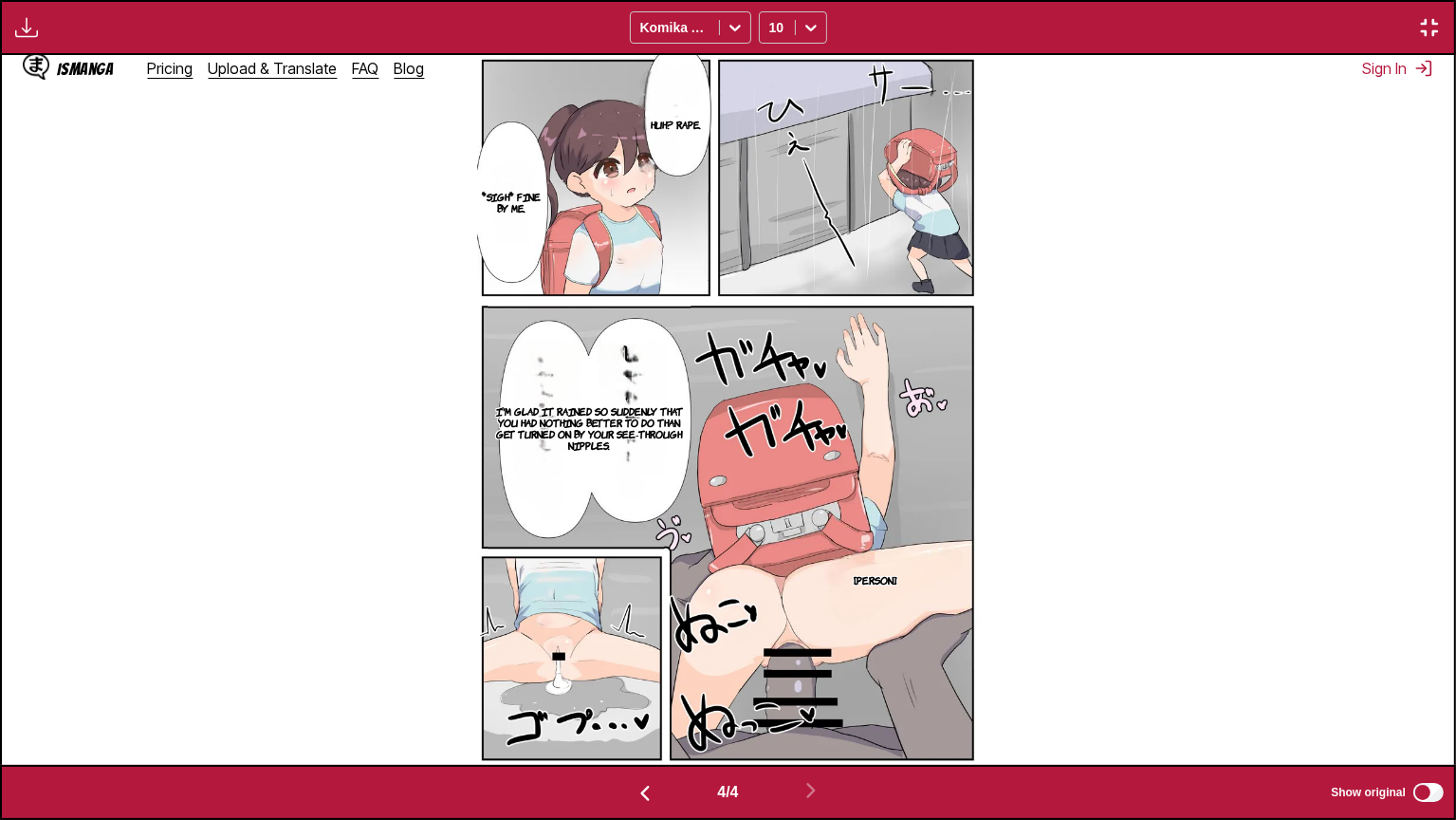 click on "Huh? Rape." at bounding box center (675, 124) 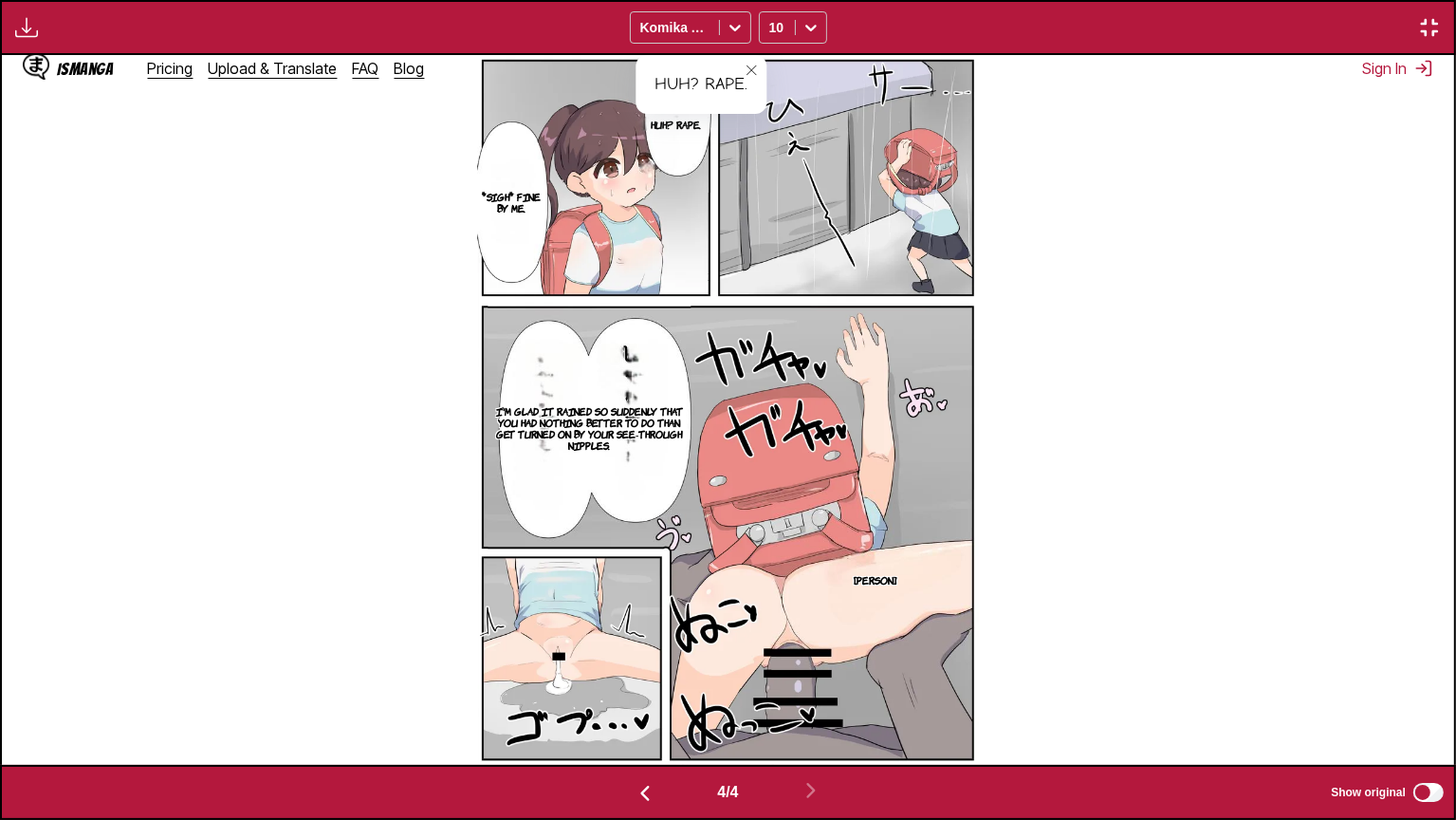 click on "*sigh* Fine by me." at bounding box center (510, 202) 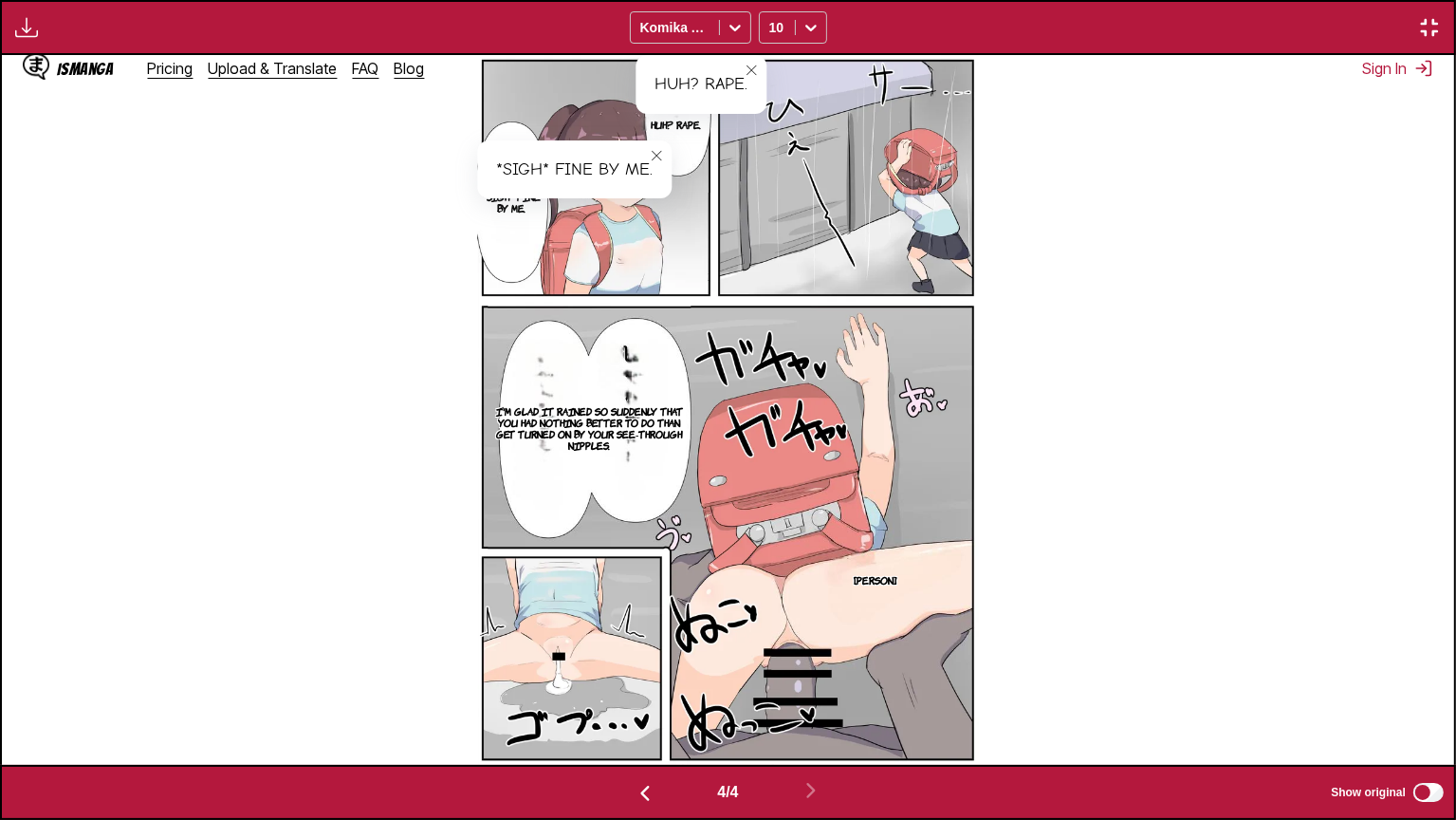 click on "I'm glad it rained so suddenly that you had nothing better to do than get turned on by your see-through nipples." at bounding box center (589, 428) 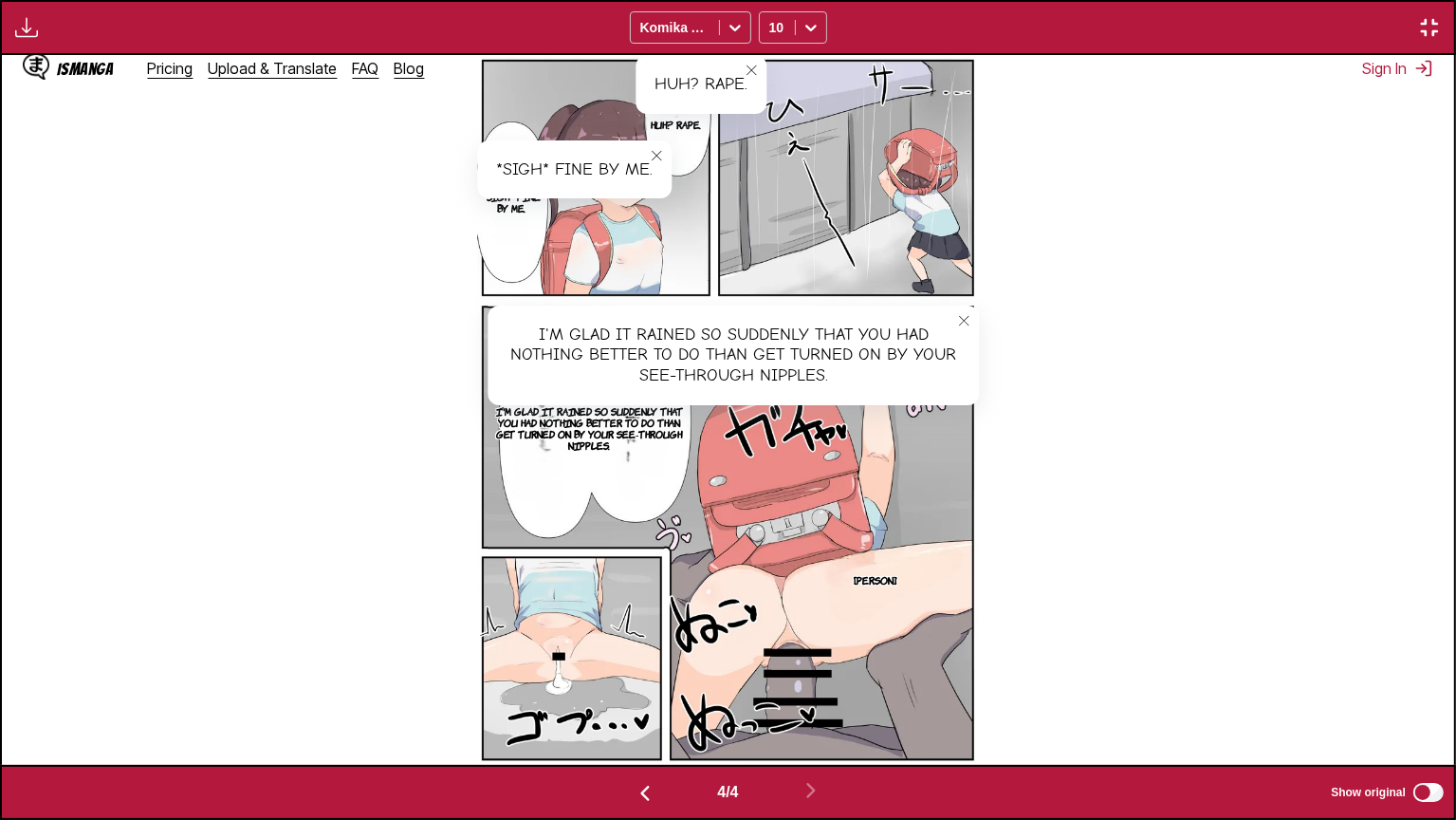 click at bounding box center (1429, 28) 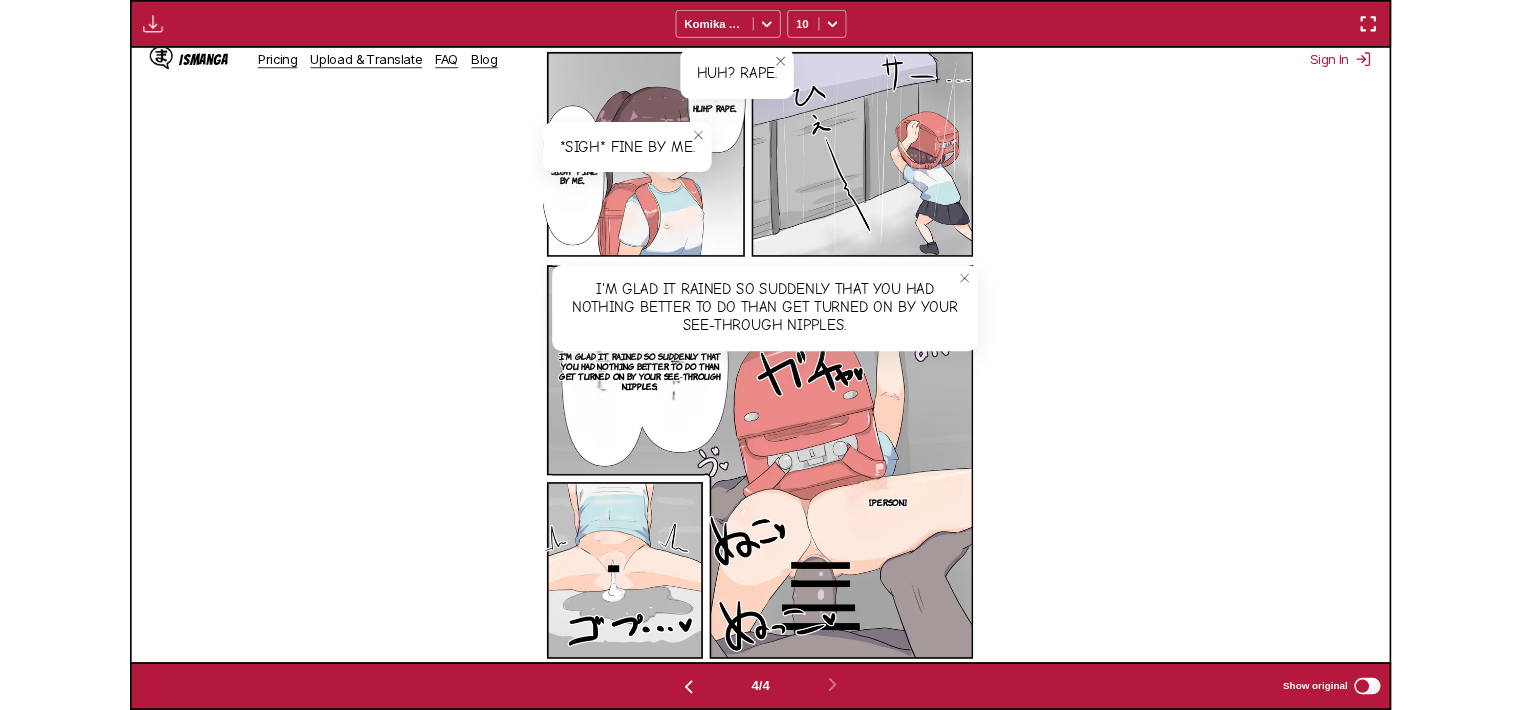 scroll, scrollTop: 521, scrollLeft: 0, axis: vertical 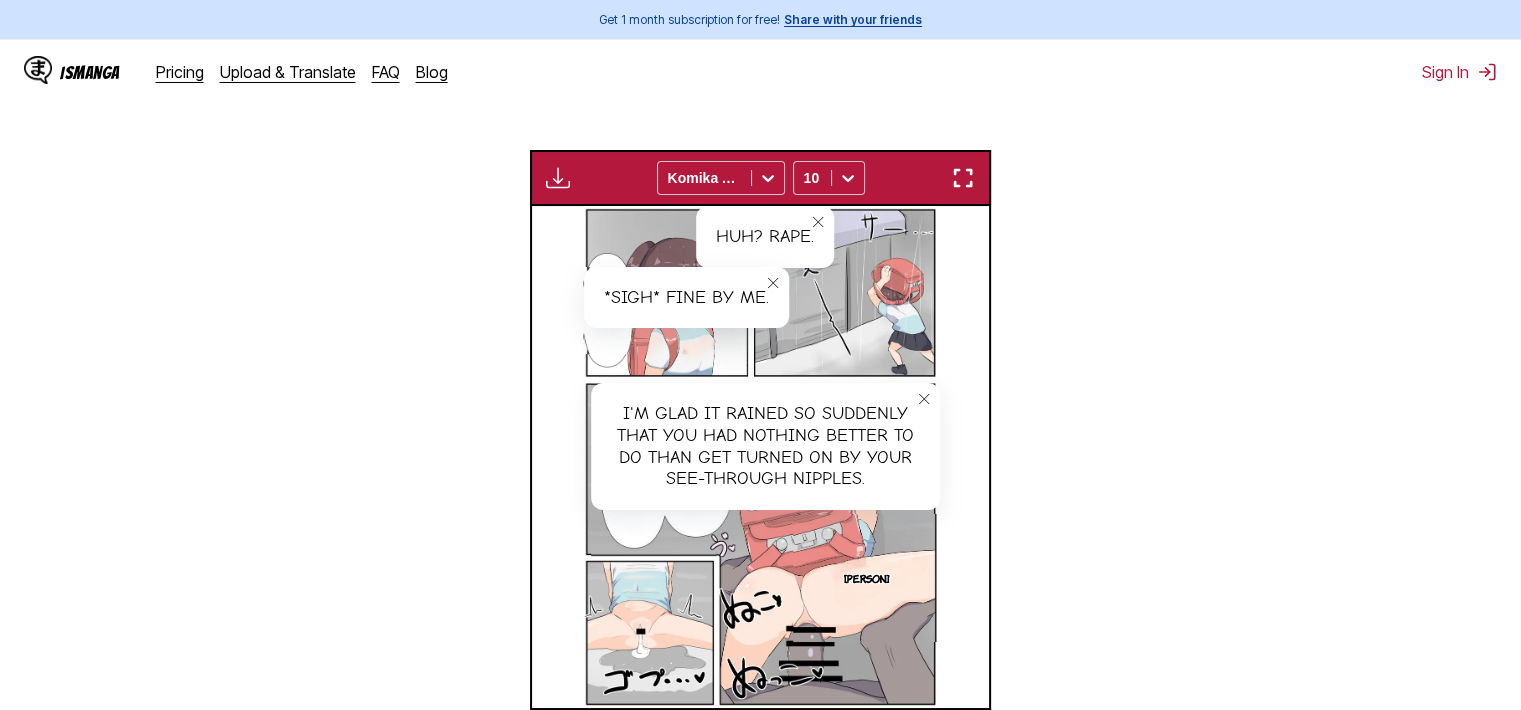 drag, startPoint x: 1219, startPoint y: 346, endPoint x: 947, endPoint y: 30, distance: 416.94125 